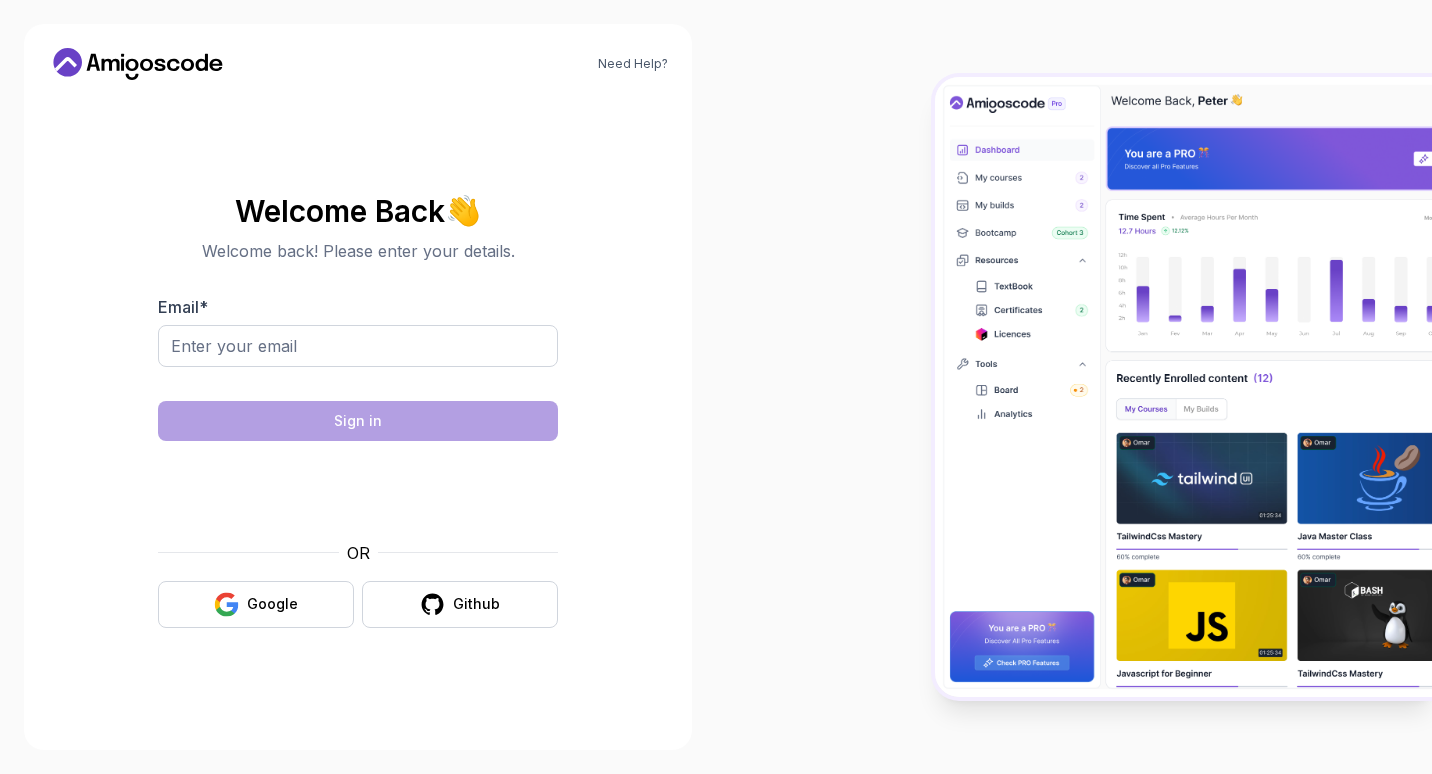 scroll, scrollTop: 0, scrollLeft: 0, axis: both 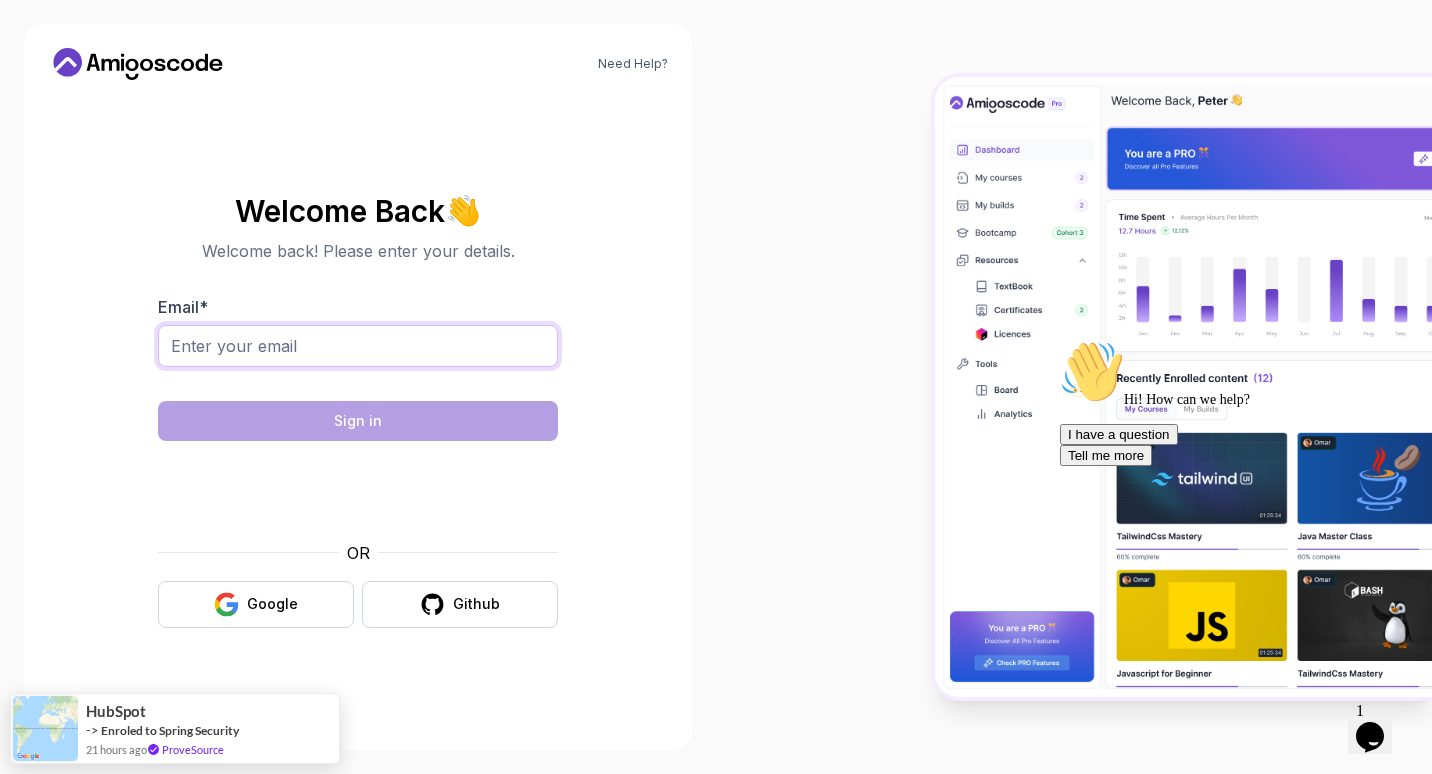 click on "Email *" at bounding box center (358, 346) 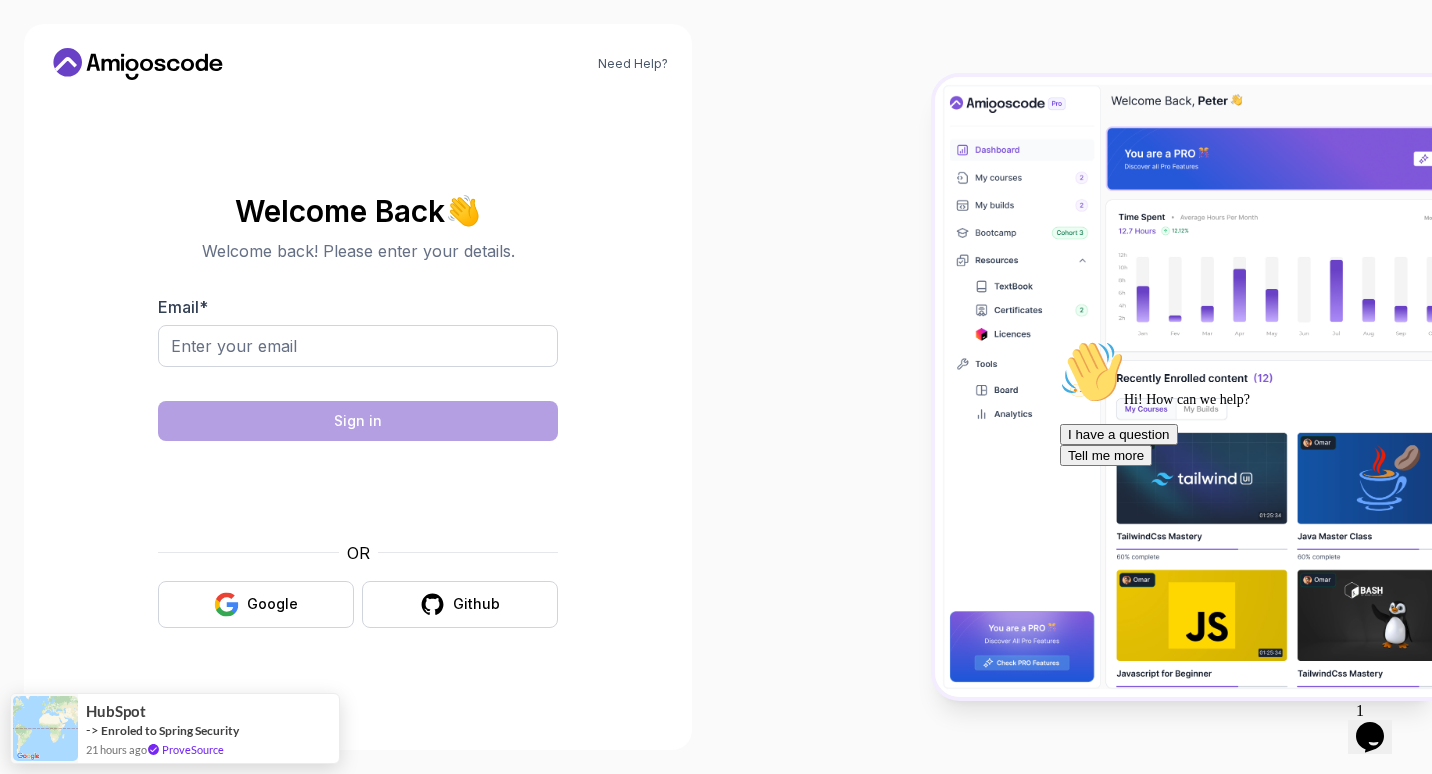 click on "Need Help? Welcome Back 👋 Welcome back! Please enter your details. Email * Sign in OR Google Github" at bounding box center [358, 387] 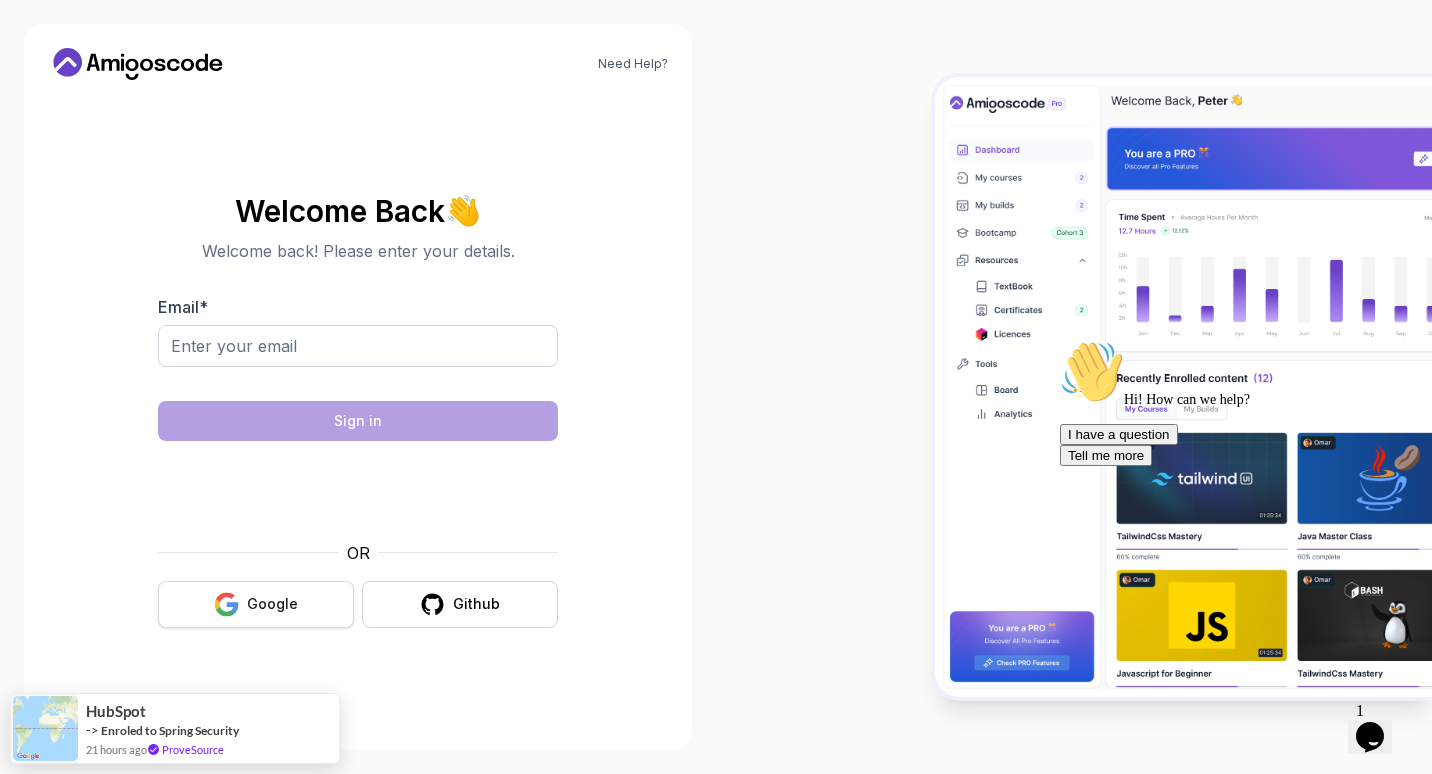 click on "Google" at bounding box center [256, 604] 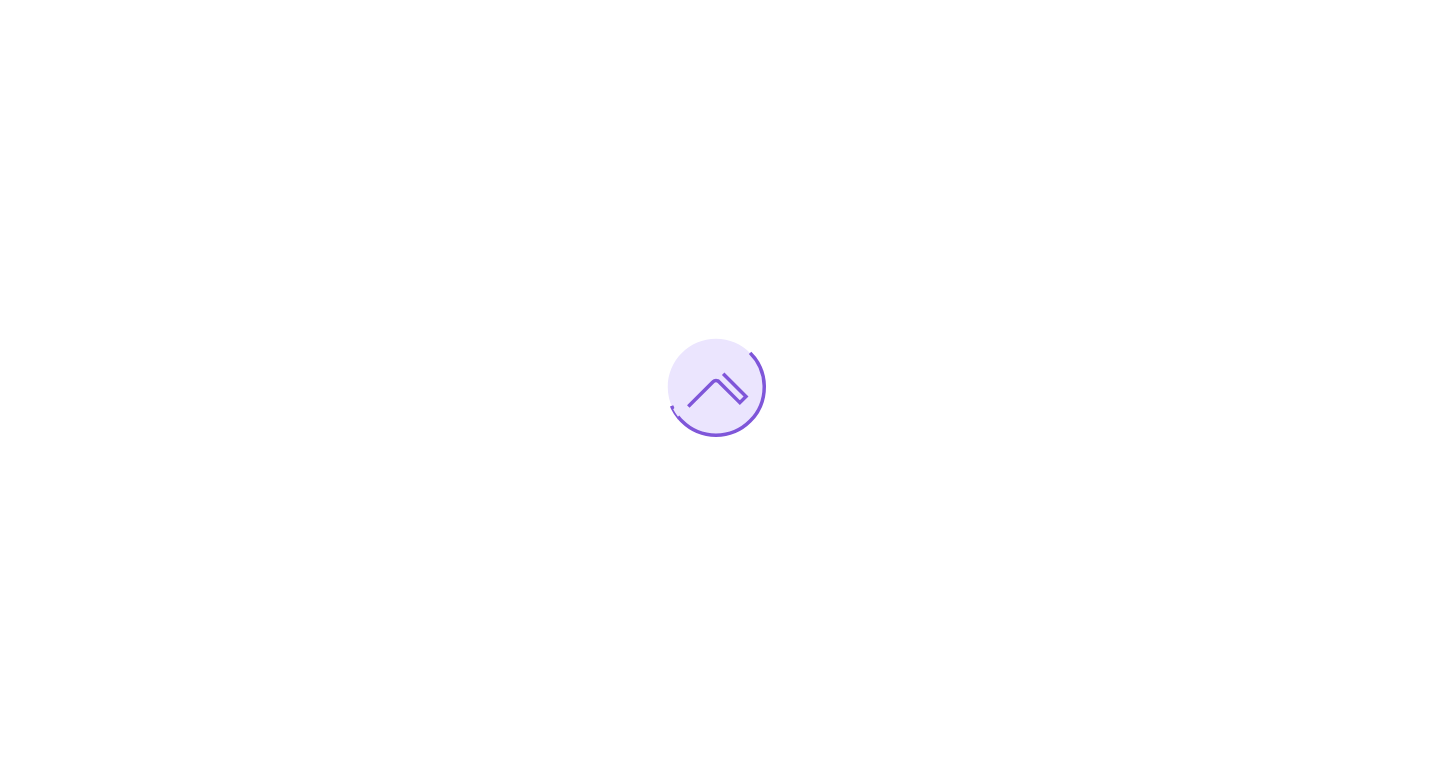scroll, scrollTop: 0, scrollLeft: 0, axis: both 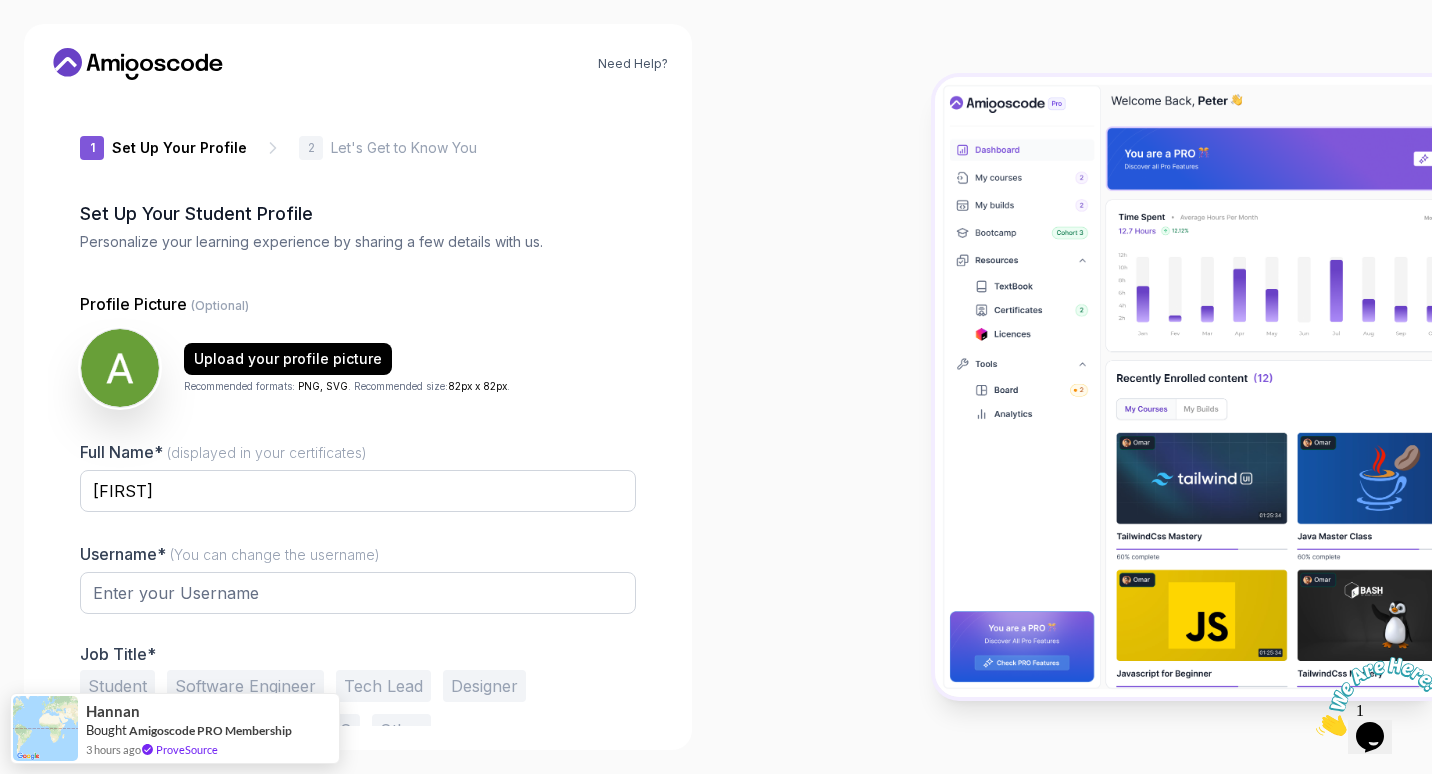 type on "sturdybisonf5b63" 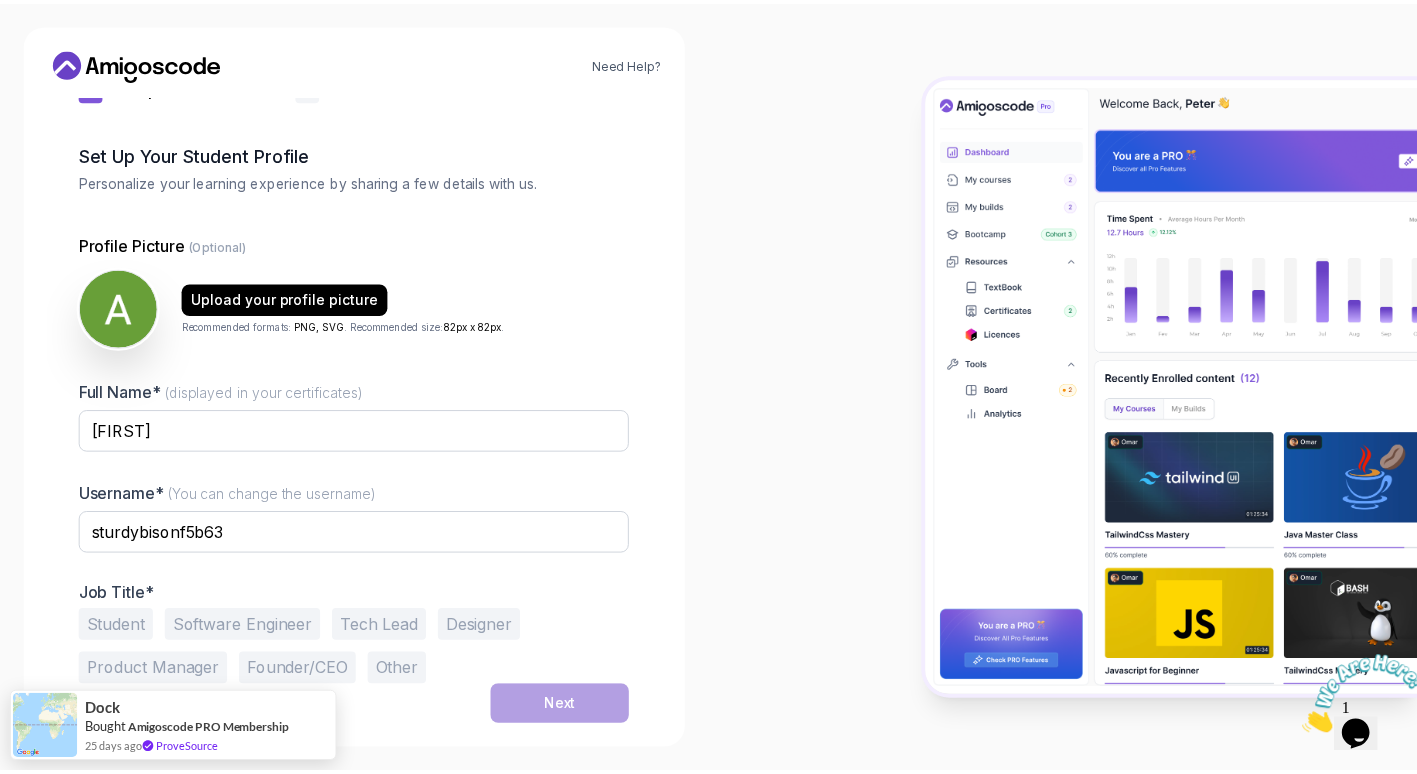 scroll, scrollTop: 0, scrollLeft: 0, axis: both 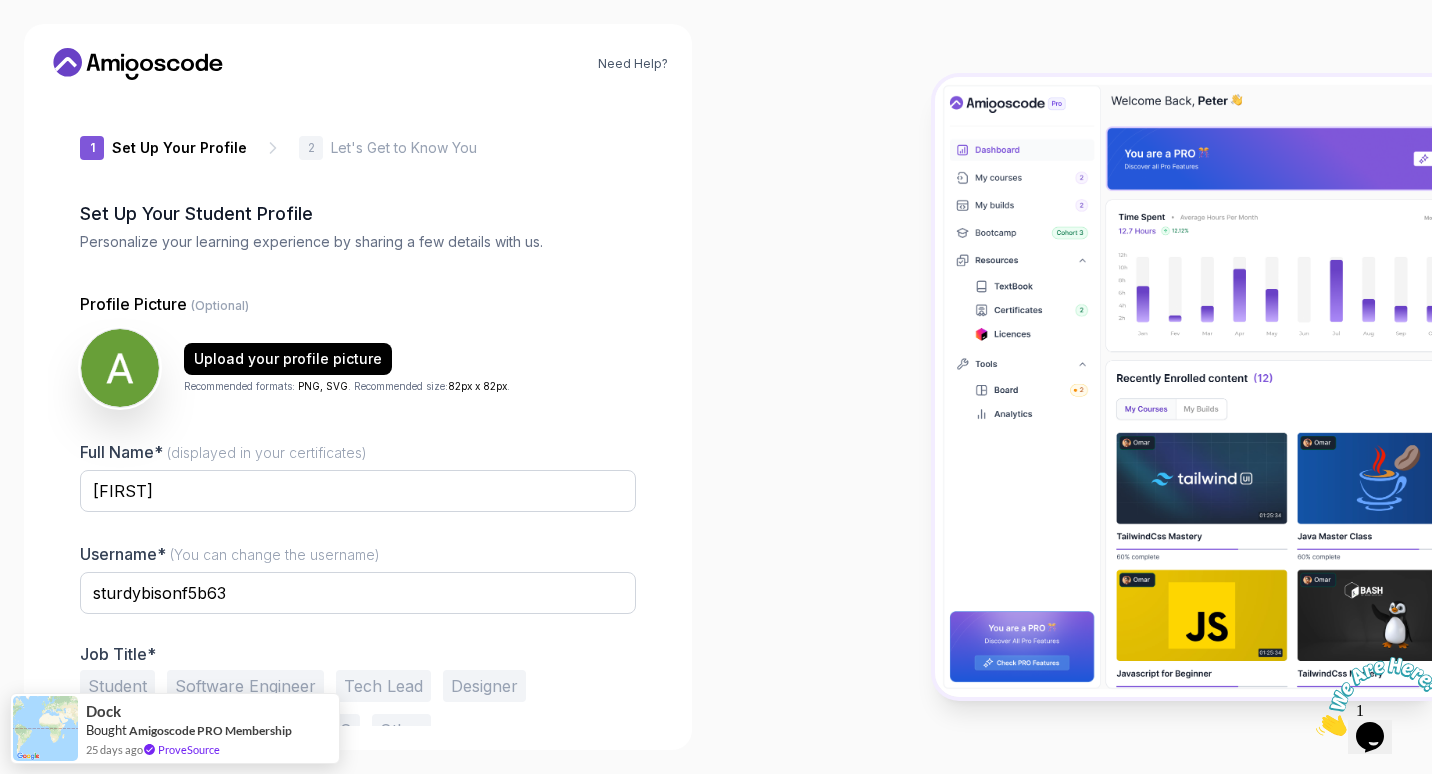 click at bounding box center (1074, 387) 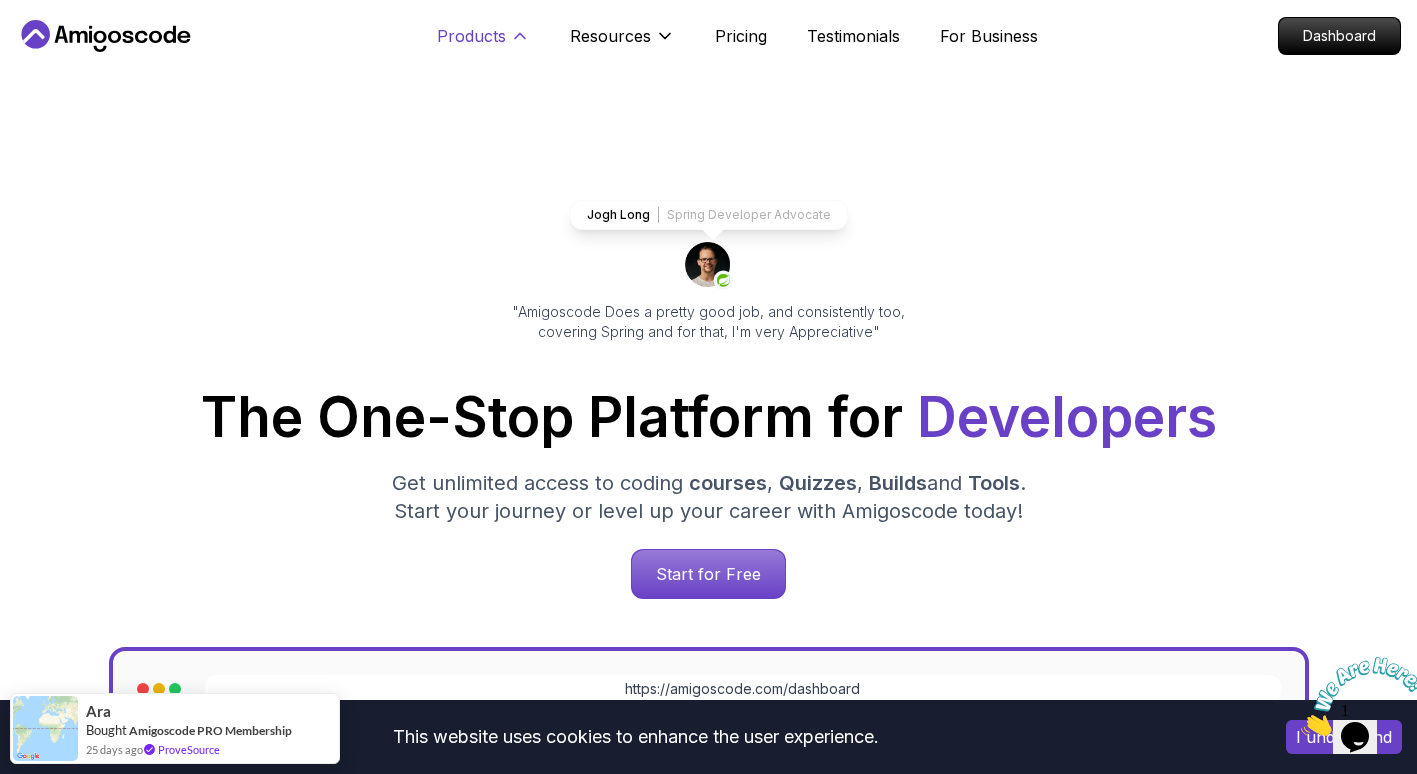 click 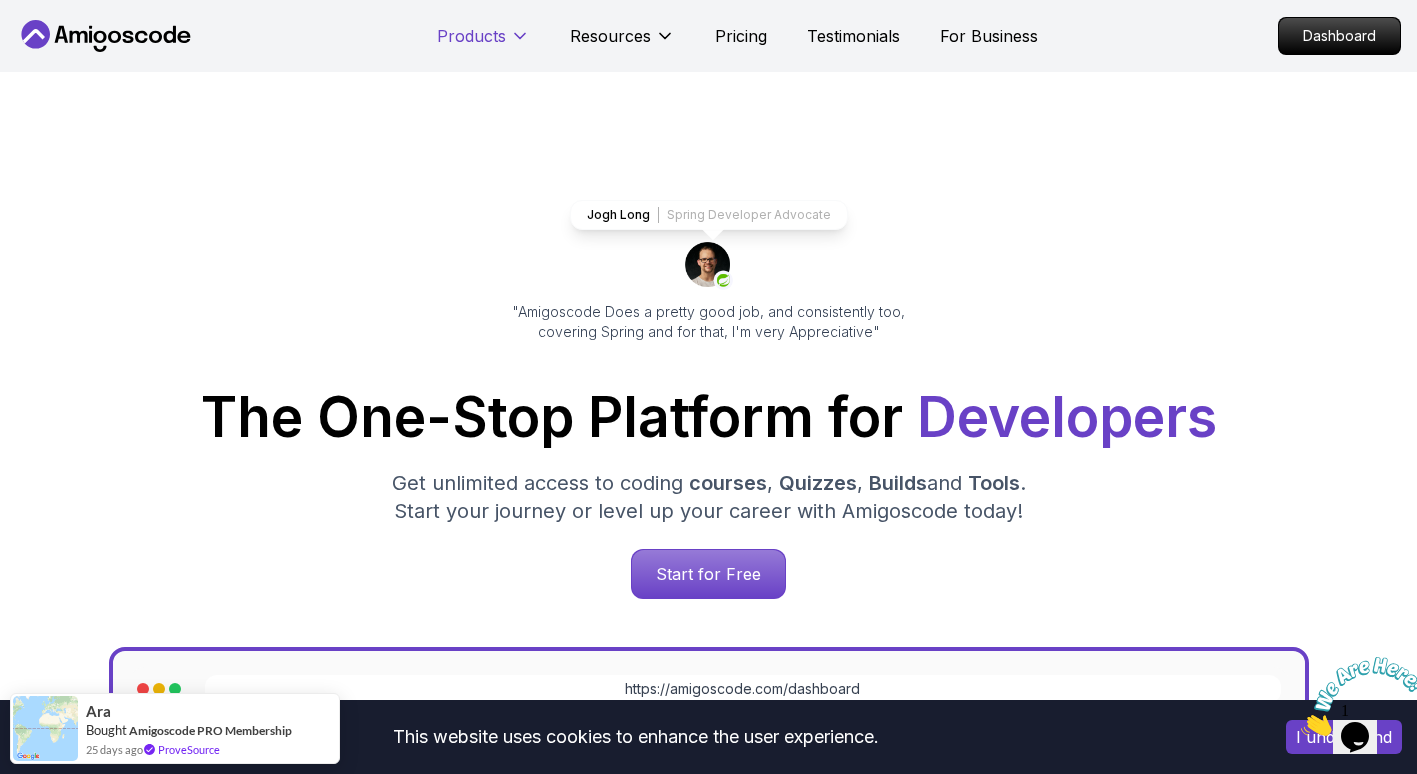 click 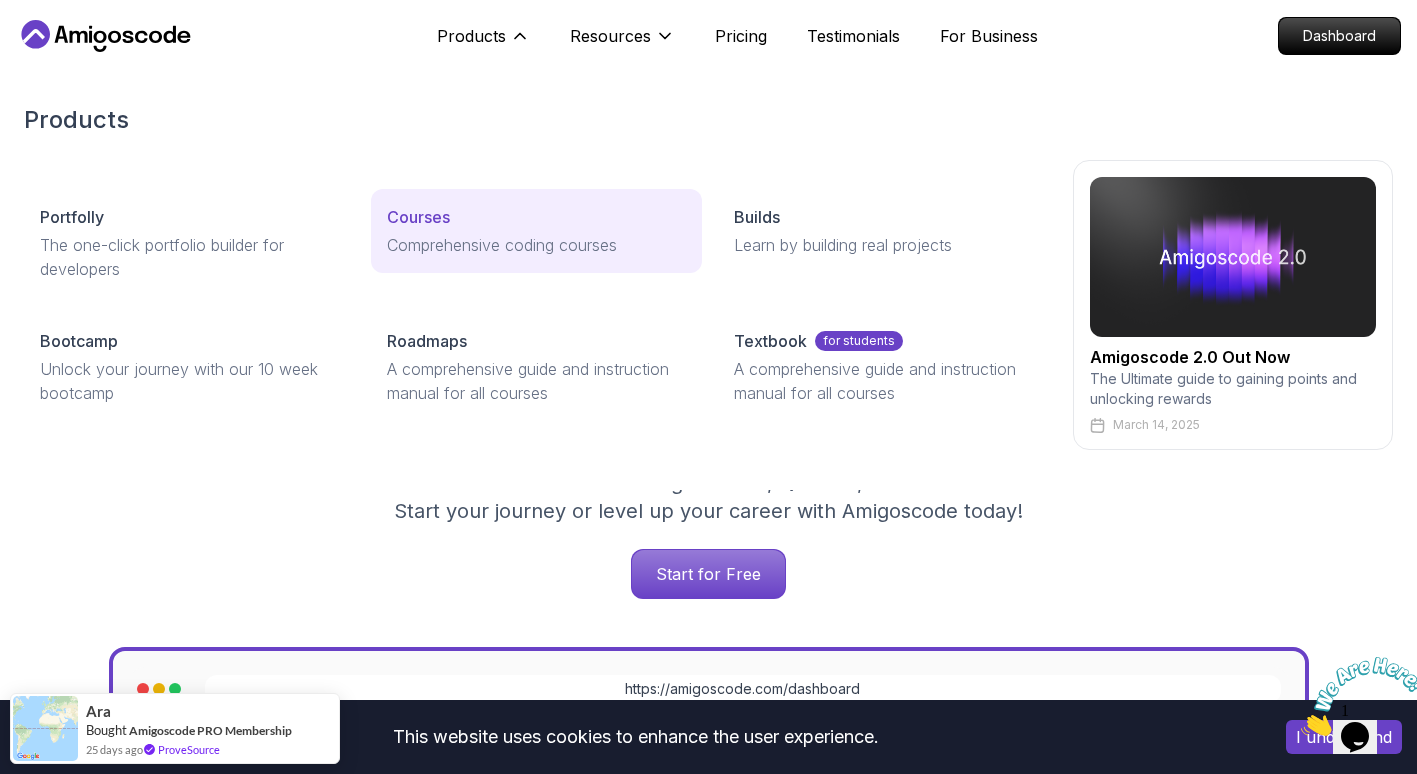 click on "Courses" at bounding box center [418, 217] 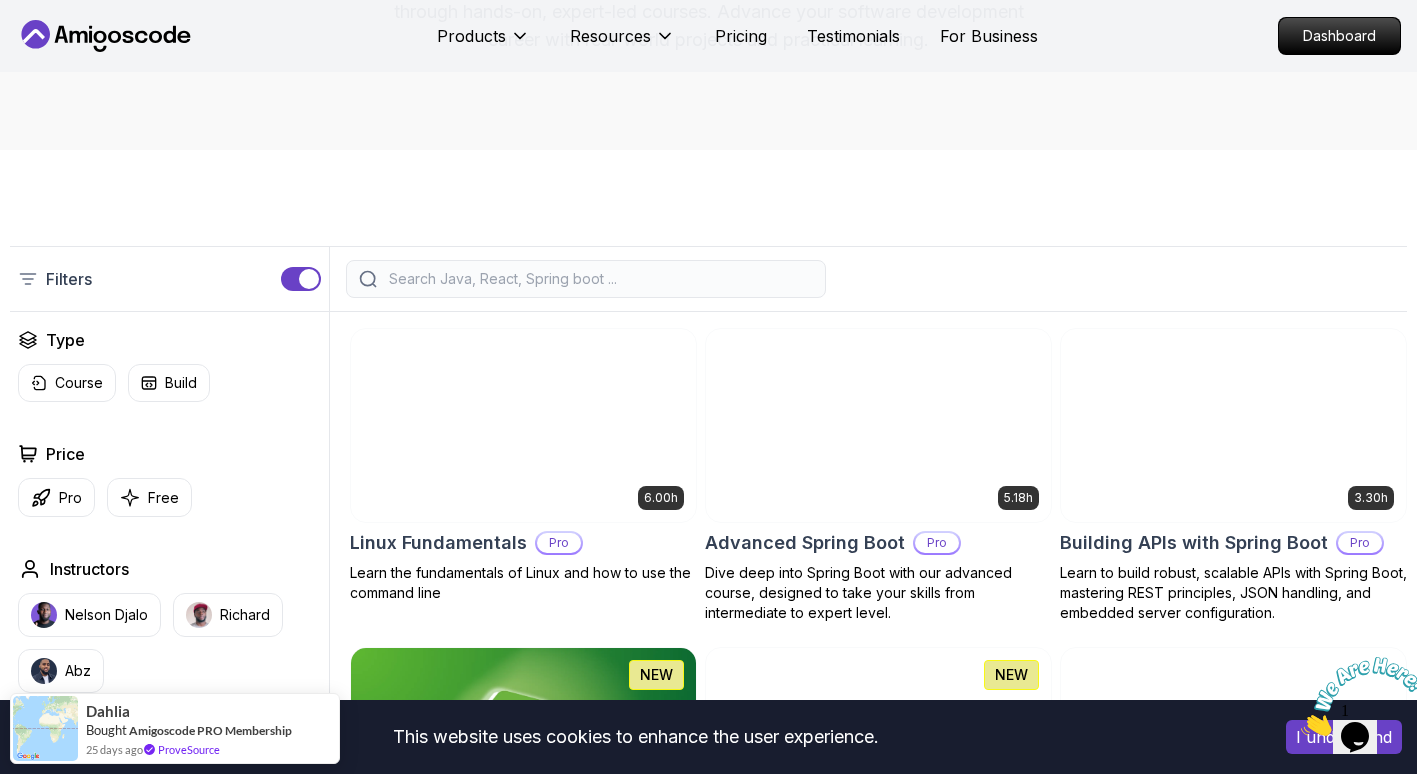 scroll, scrollTop: 400, scrollLeft: 0, axis: vertical 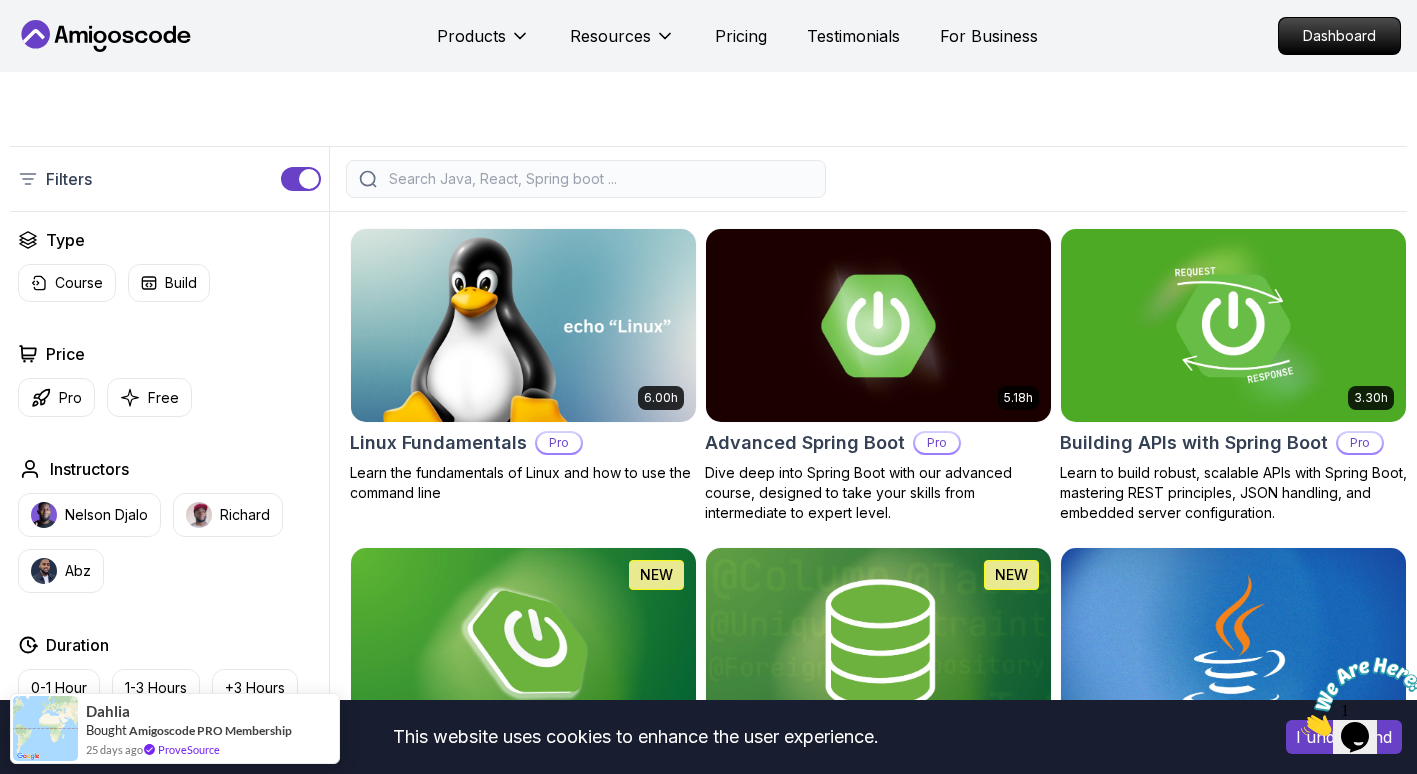 click on "This website uses cookies to enhance the user experience. I understand Products Resources Pricing Testimonials For Business Dashboard Products Resources Pricing Testimonials For Business Dashboard All Courses Learn Java, Spring Boot, DevOps & More with Amigoscode Premium Courses Master in-demand skills like Java, Spring Boot, DevOps, React, and more through hands-on, expert-led courses. Advance your software development career with real-world projects and practical learning. Filters Filters Type Course Build Price Pro Free Instructors Nelson Djalo Richard Abz Duration 0-1 Hour 1-3 Hours +3 Hours Track Front End Back End Dev Ops Full Stack Level Junior Mid-level Senior 6.00h Linux Fundamentals Pro Learn the fundamentals of Linux and how to use the command line 5.18h Advanced Spring Boot Pro Dive deep into Spring Boot with our advanced course, designed to take your skills from intermediate to expert level. 3.30h Building APIs with Spring Boot Pro 1.67h NEW Spring Boot for Beginners 6.65h NEW Spring Data JPA Pro" at bounding box center (708, 4570) 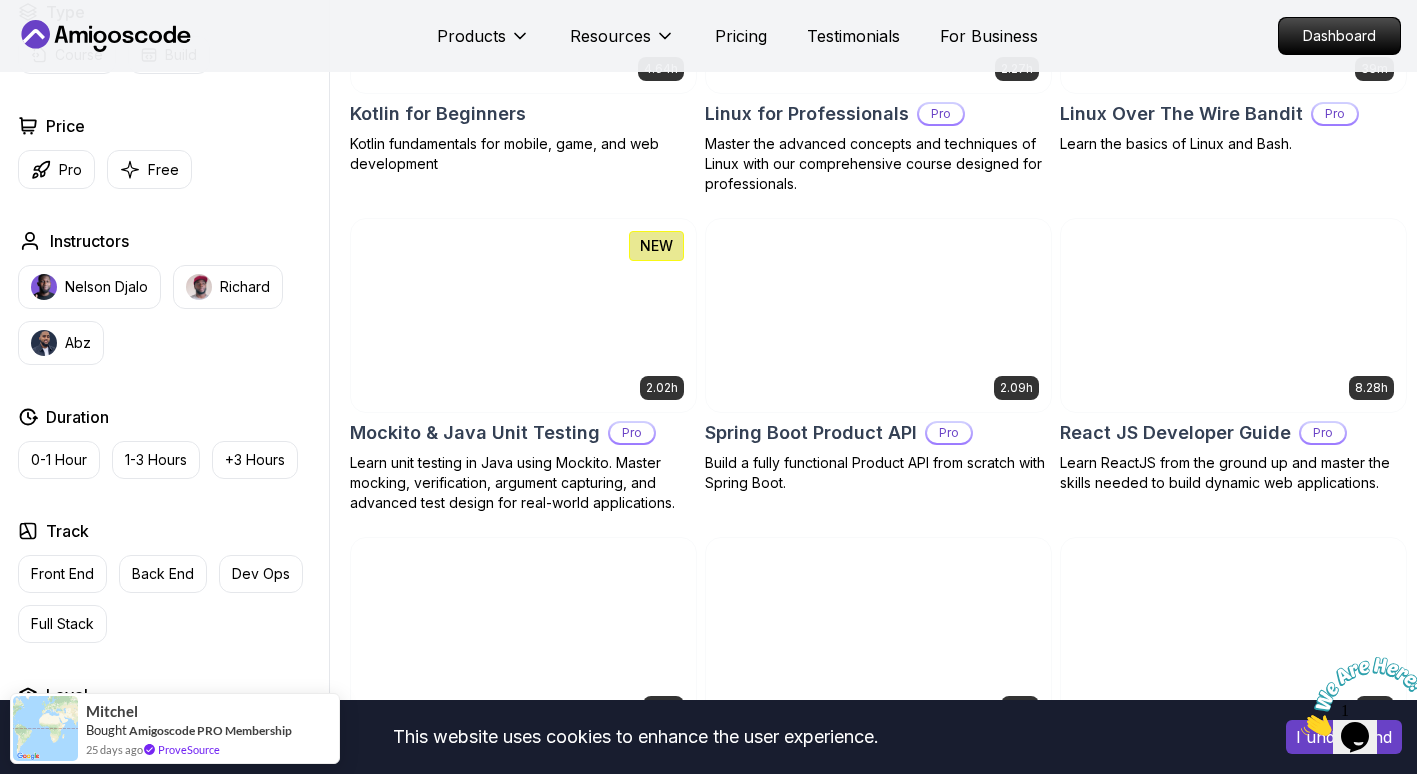 scroll, scrollTop: 4300, scrollLeft: 0, axis: vertical 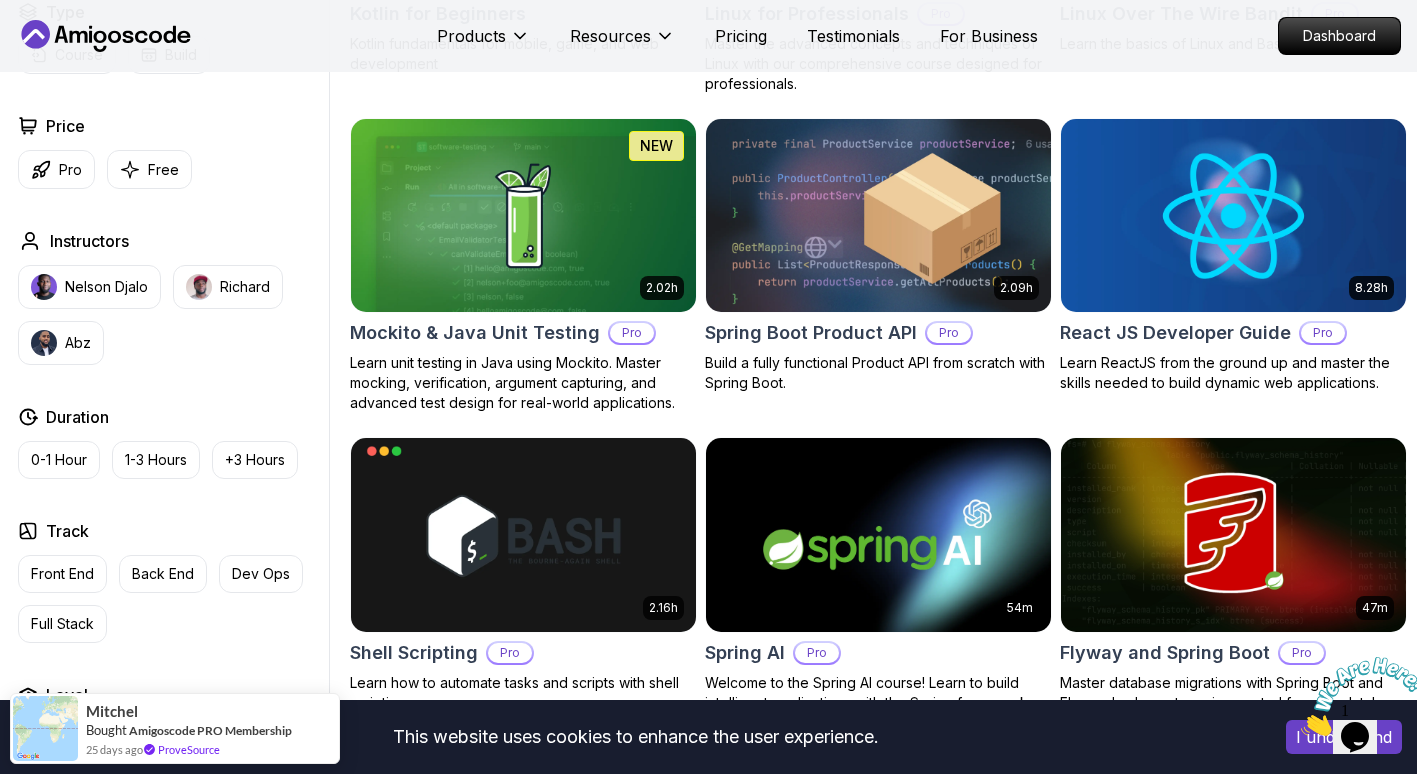 click at bounding box center (878, 535) 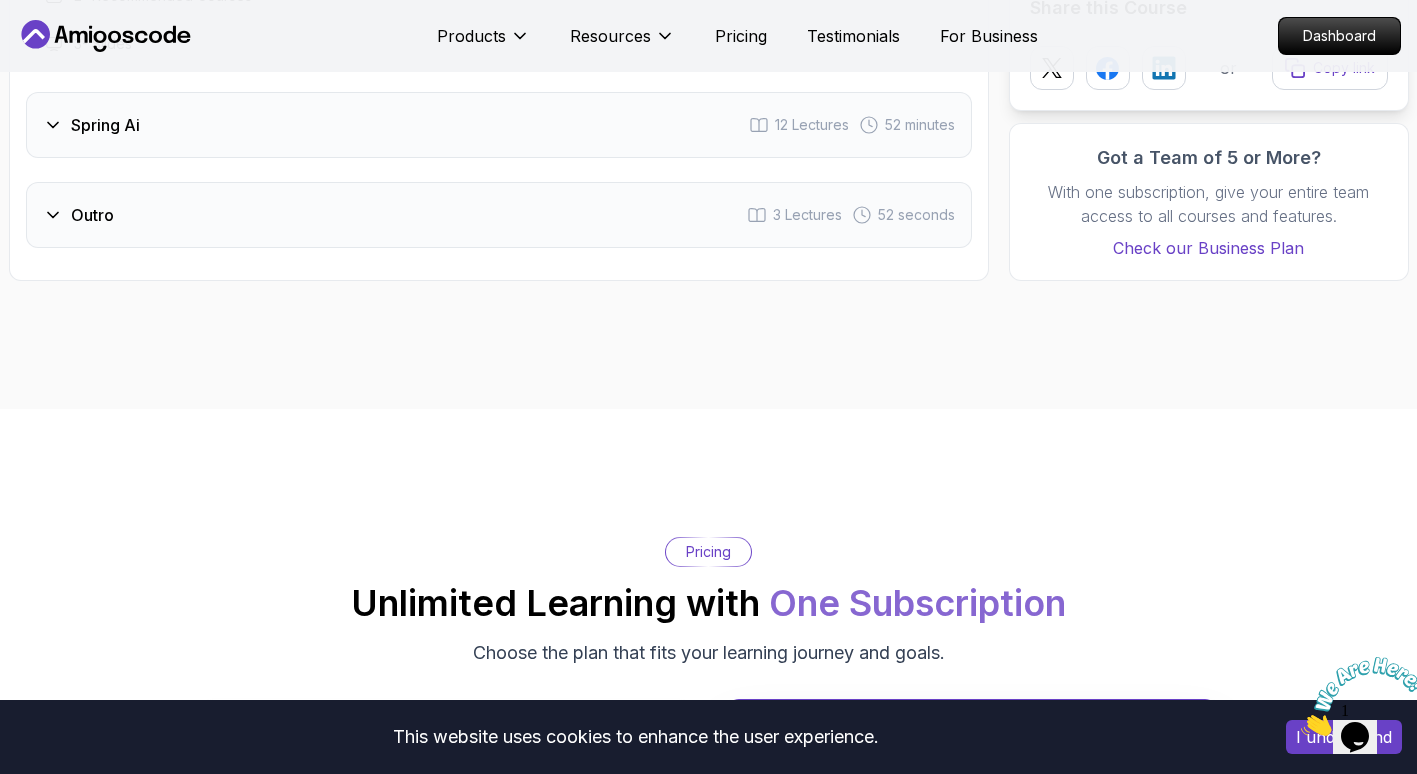 scroll, scrollTop: 2500, scrollLeft: 0, axis: vertical 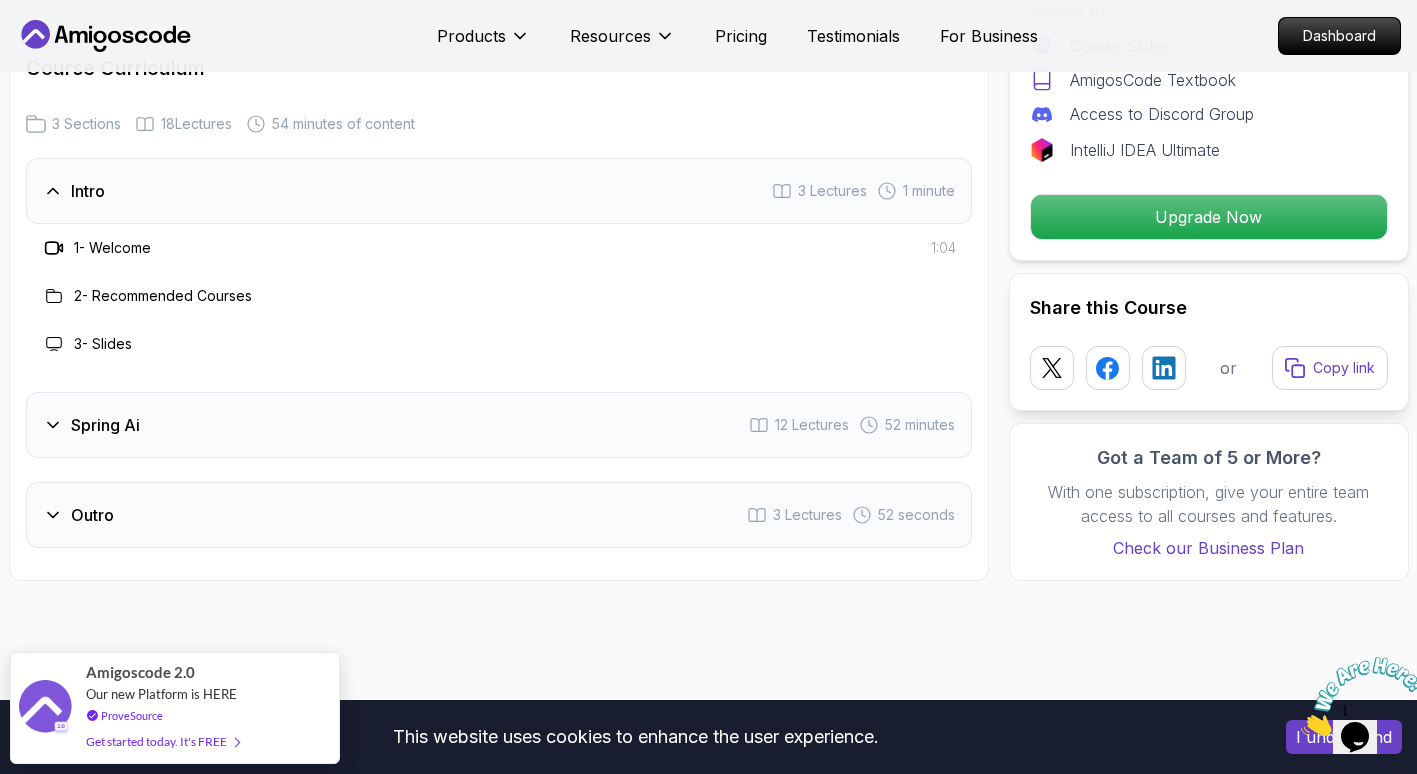 click on "Spring Ai" at bounding box center [91, 425] 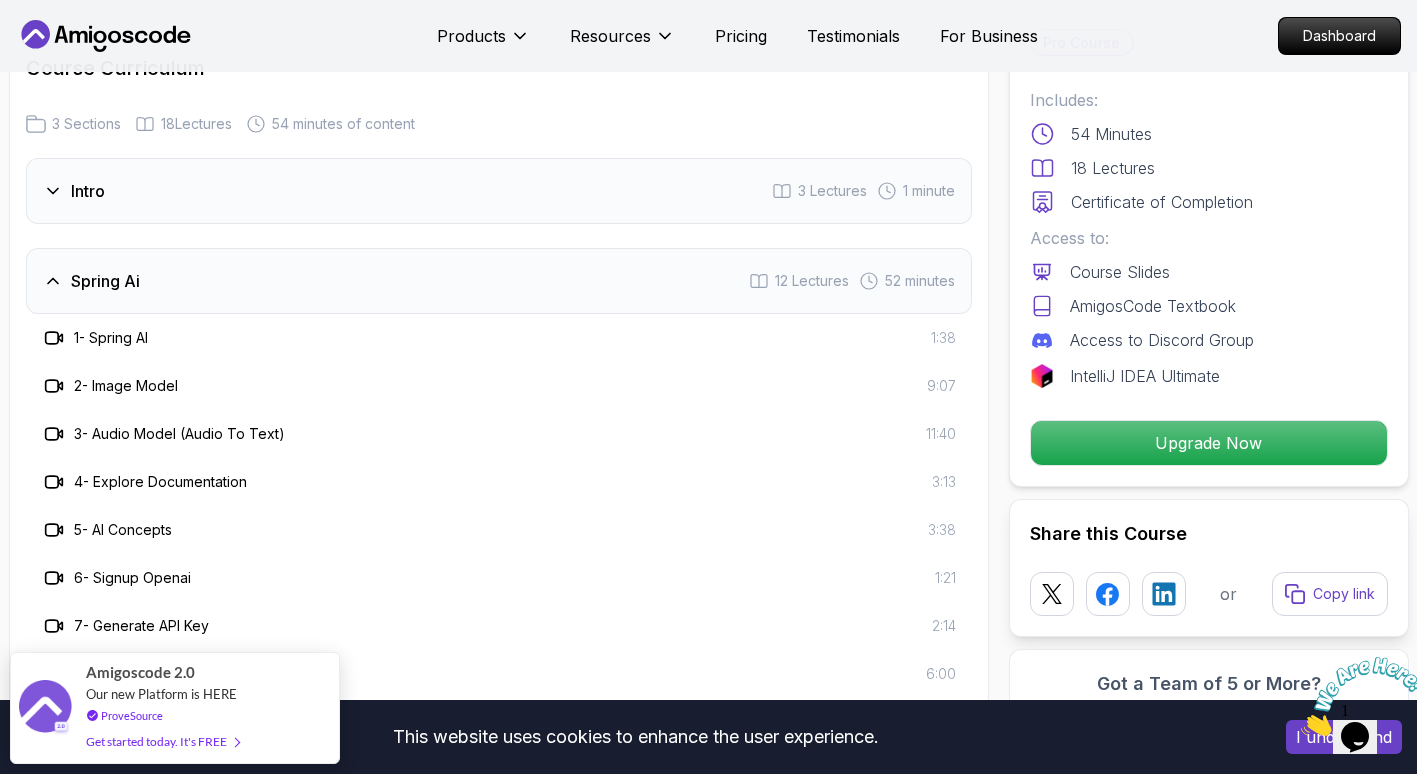 click on "1 - Spring AI" at bounding box center (111, 338) 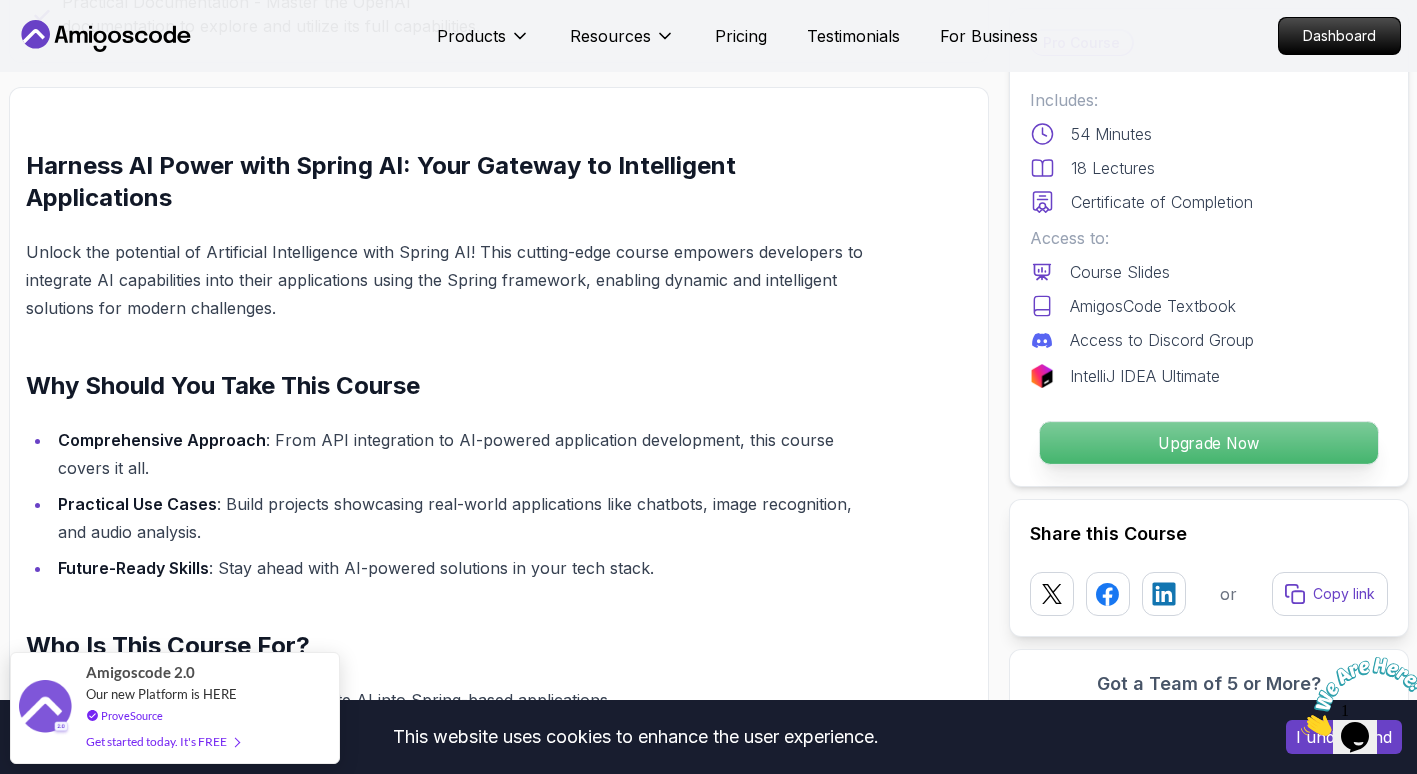 click on "Upgrade Now" at bounding box center (1208, 443) 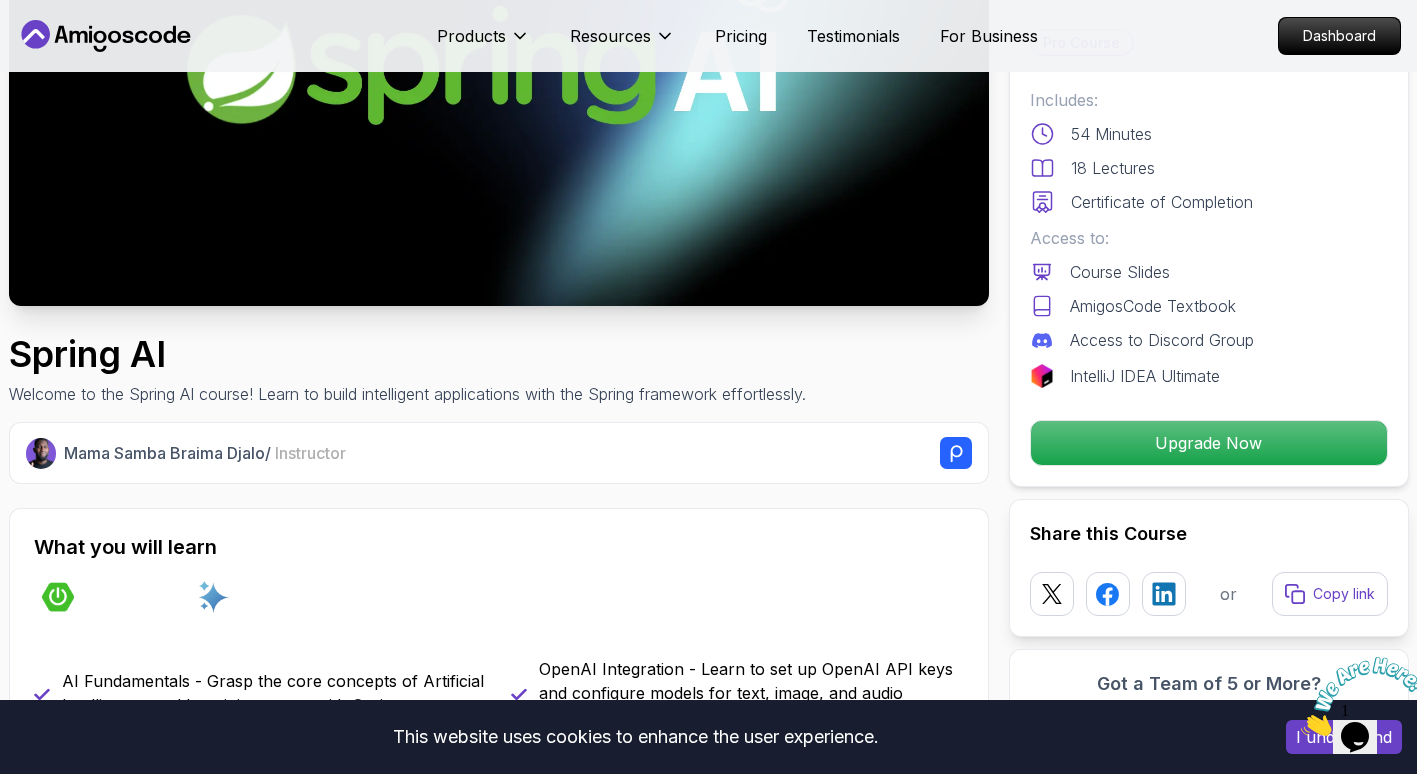 scroll, scrollTop: 0, scrollLeft: 0, axis: both 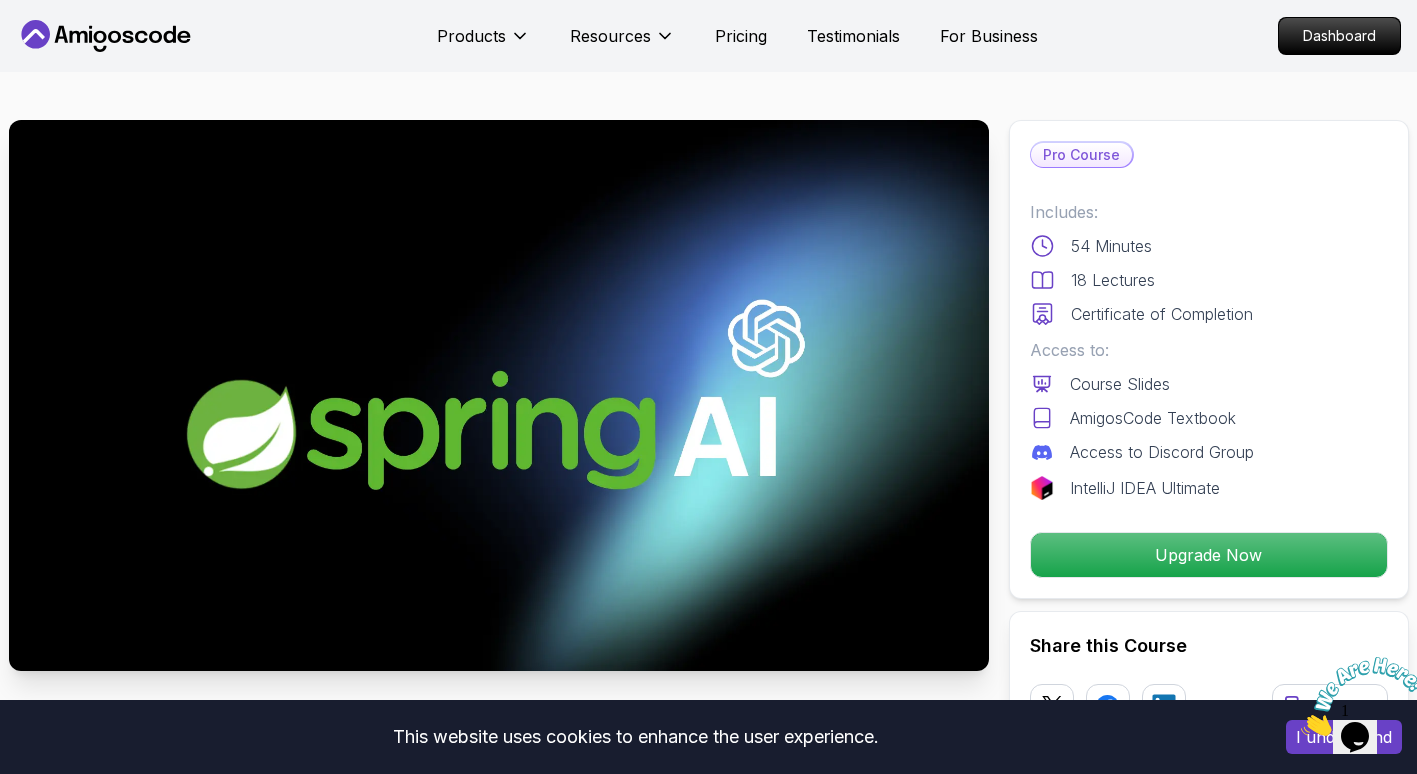 click on "Upgrade Now" at bounding box center (1209, 555) 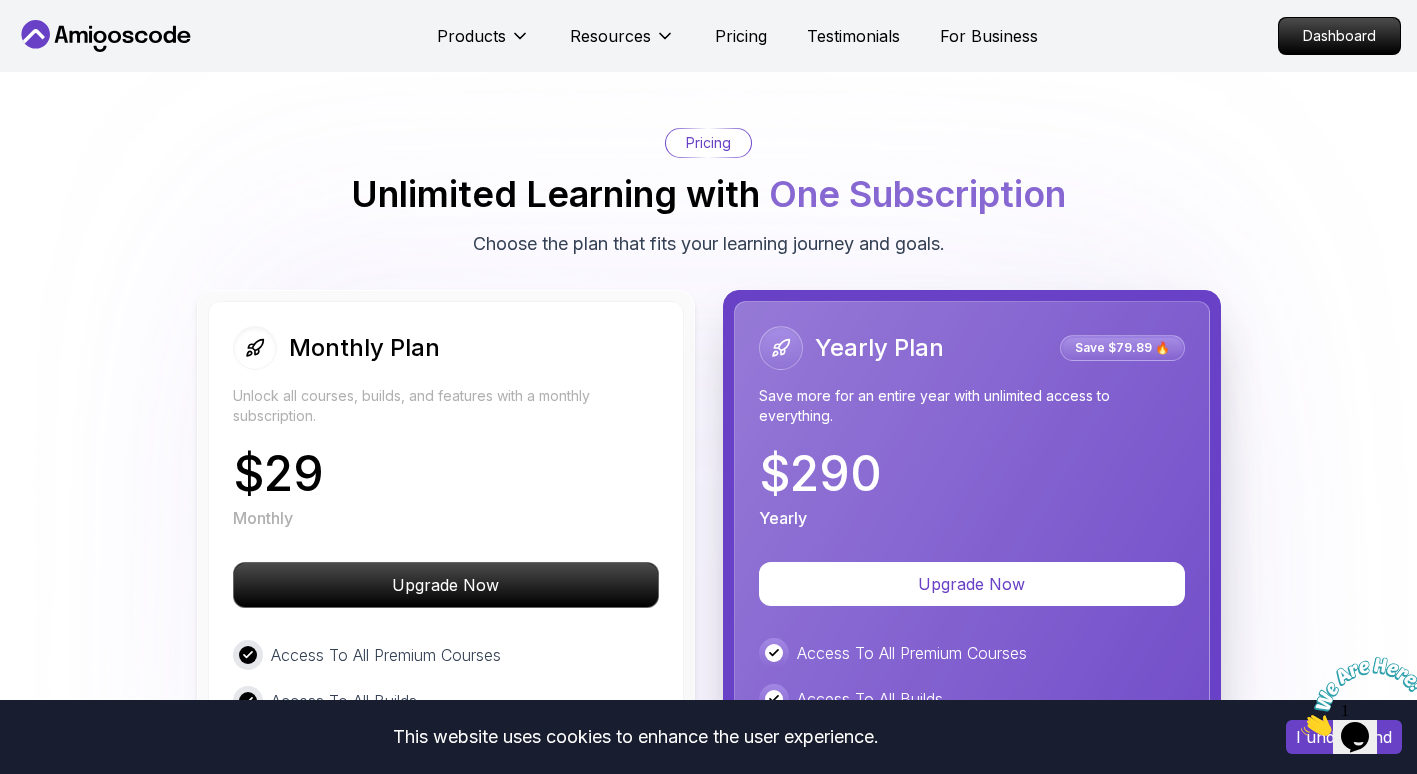 scroll, scrollTop: 3265, scrollLeft: 0, axis: vertical 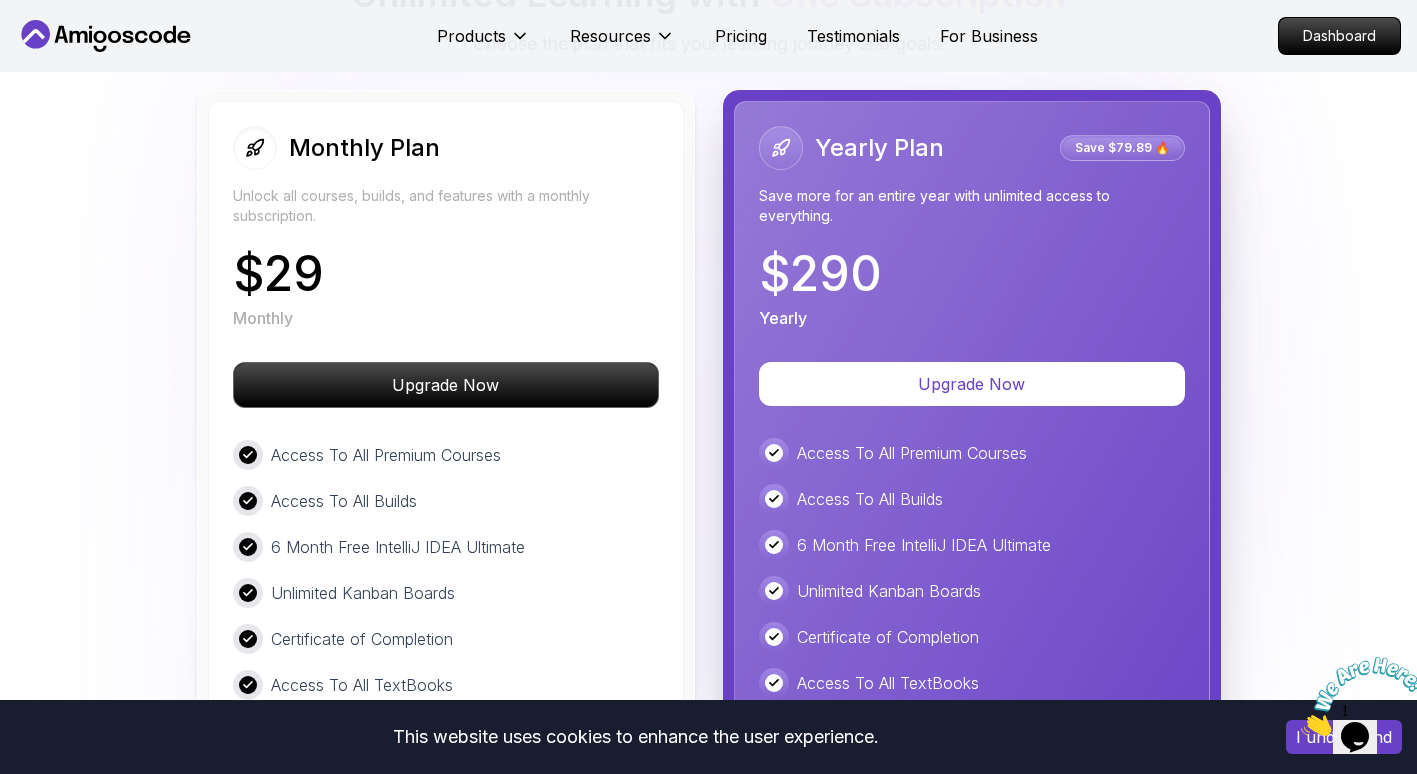 click on "Access To All Premium Courses" at bounding box center (386, 455) 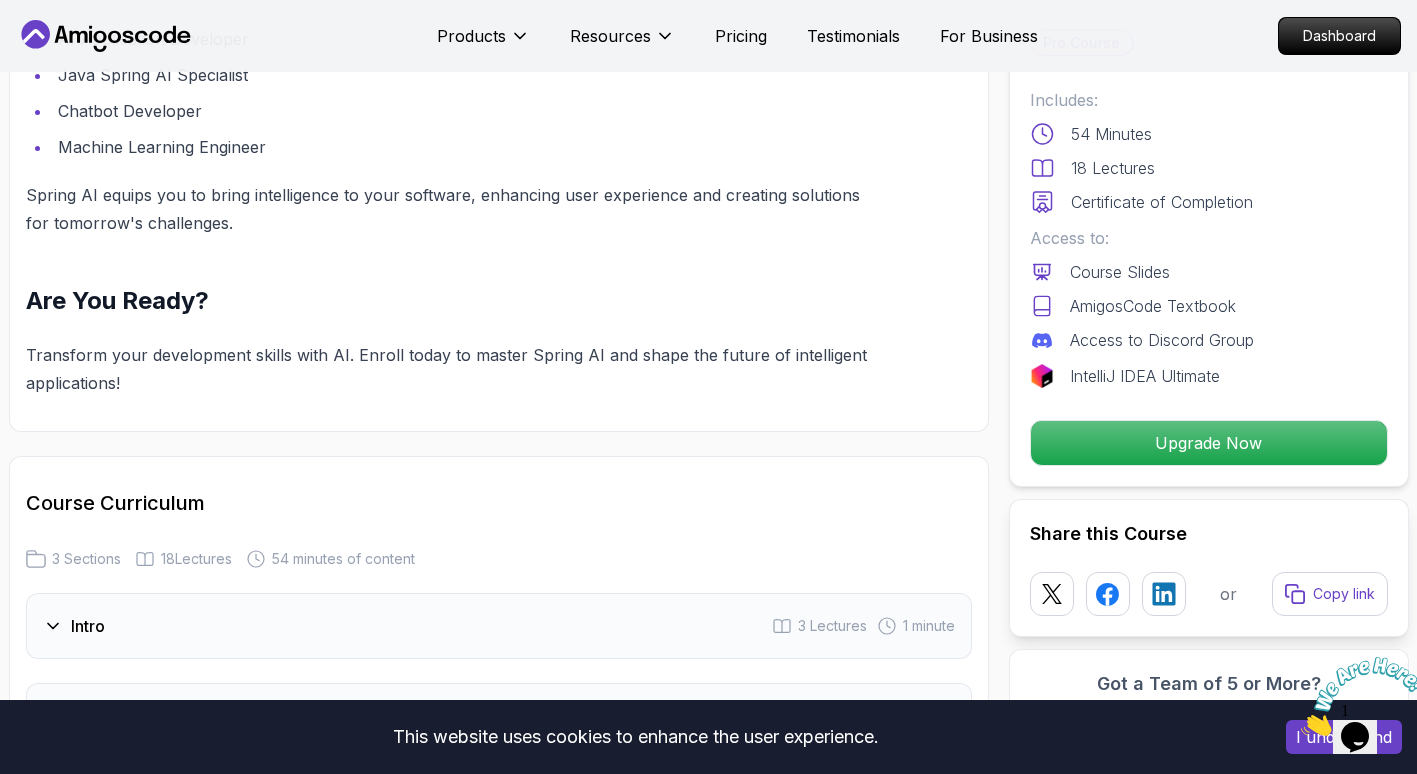 scroll, scrollTop: 1965, scrollLeft: 0, axis: vertical 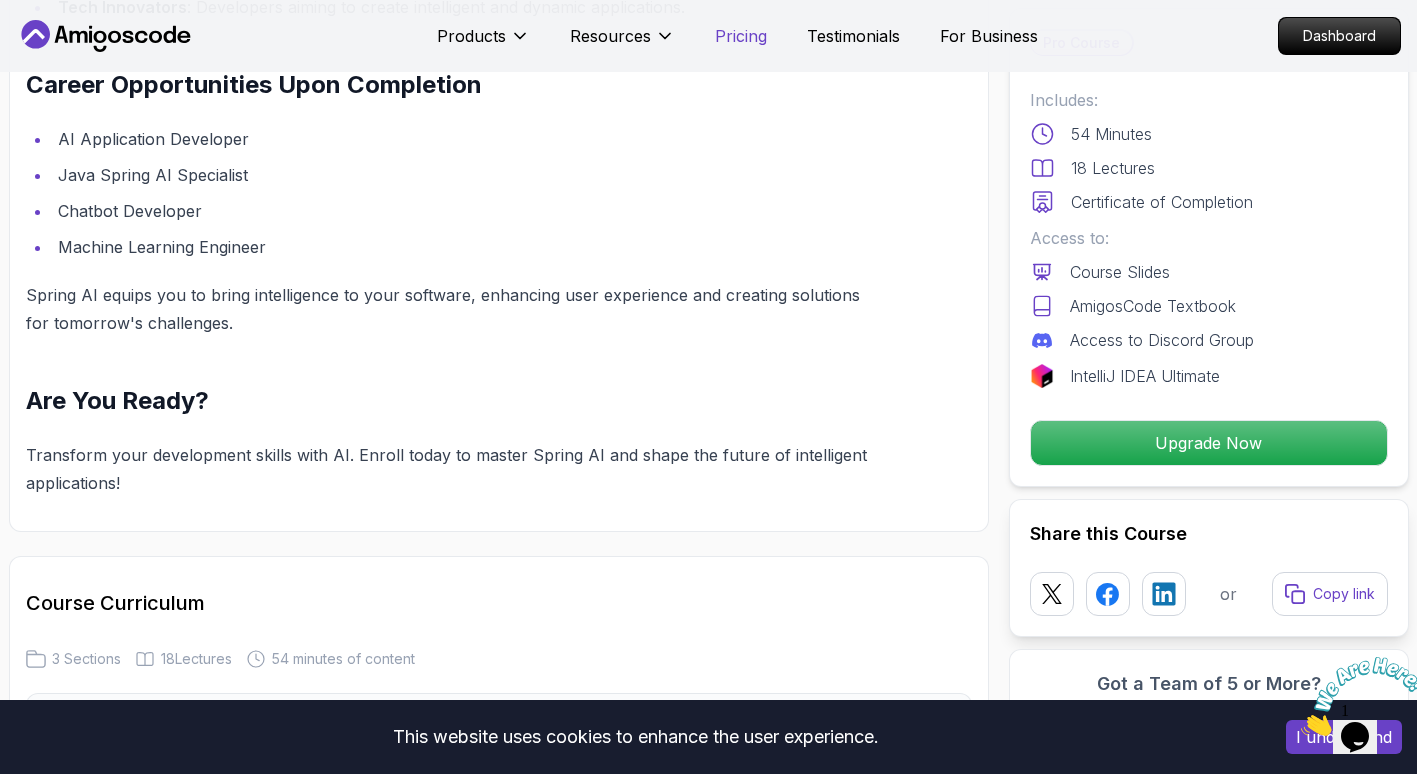 click on "Pricing" at bounding box center (741, 36) 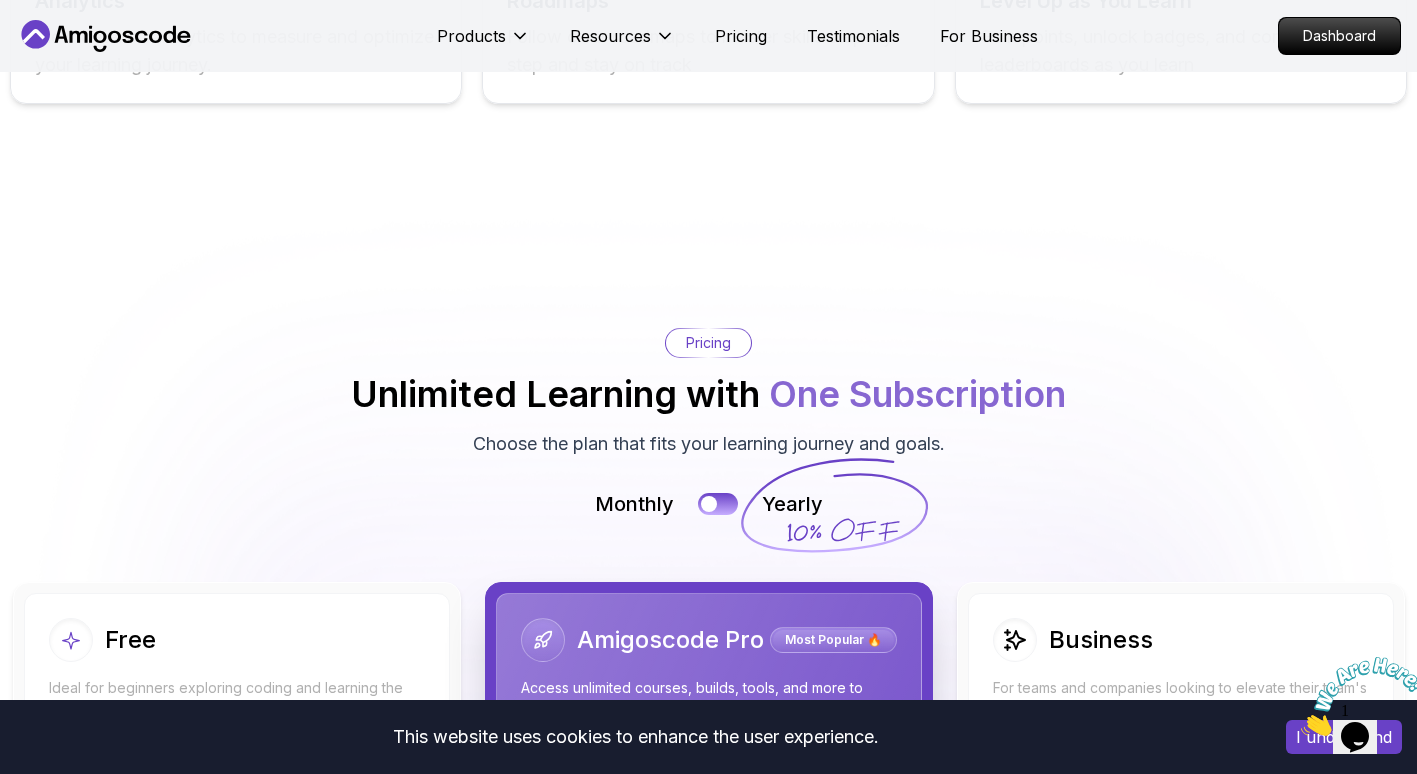 scroll, scrollTop: 4596, scrollLeft: 0, axis: vertical 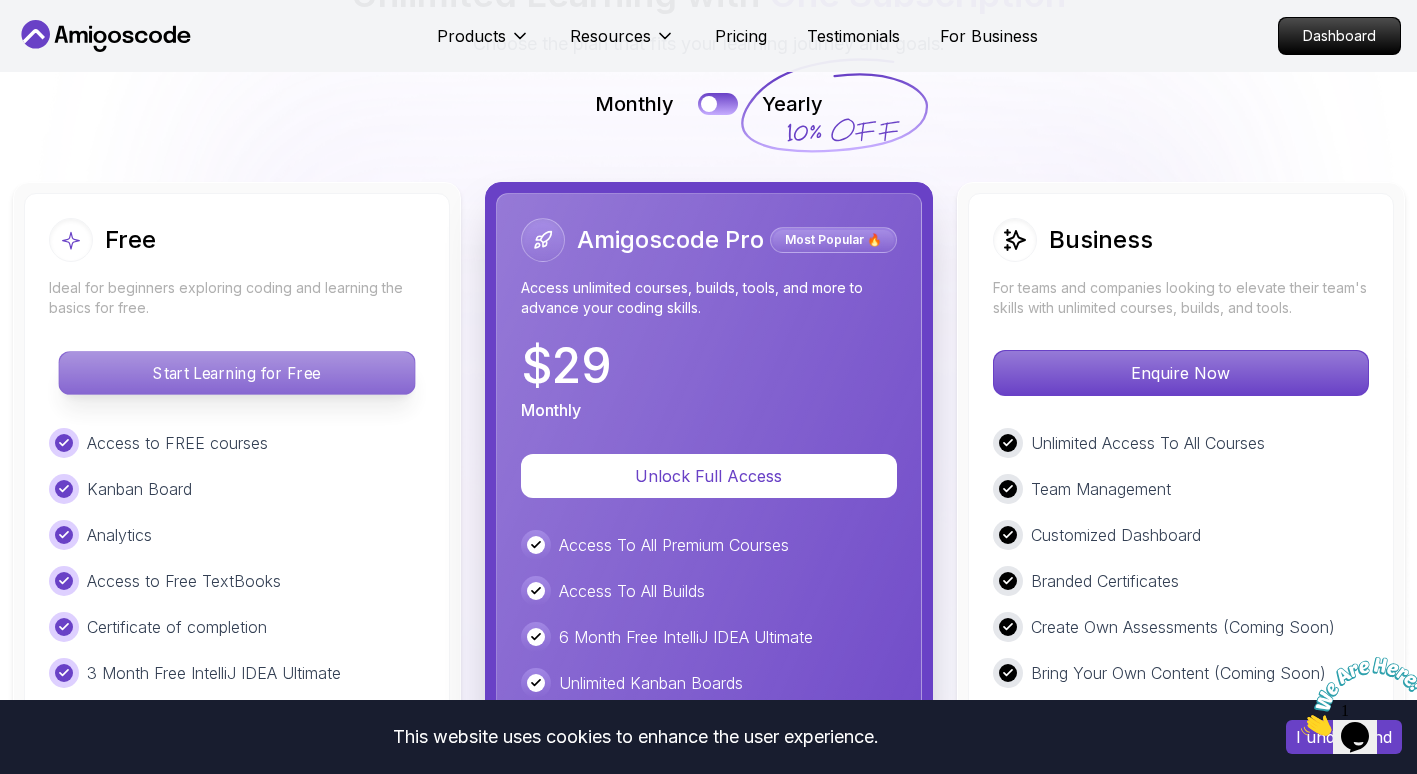 click on "Start Learning for Free" at bounding box center (236, 374) 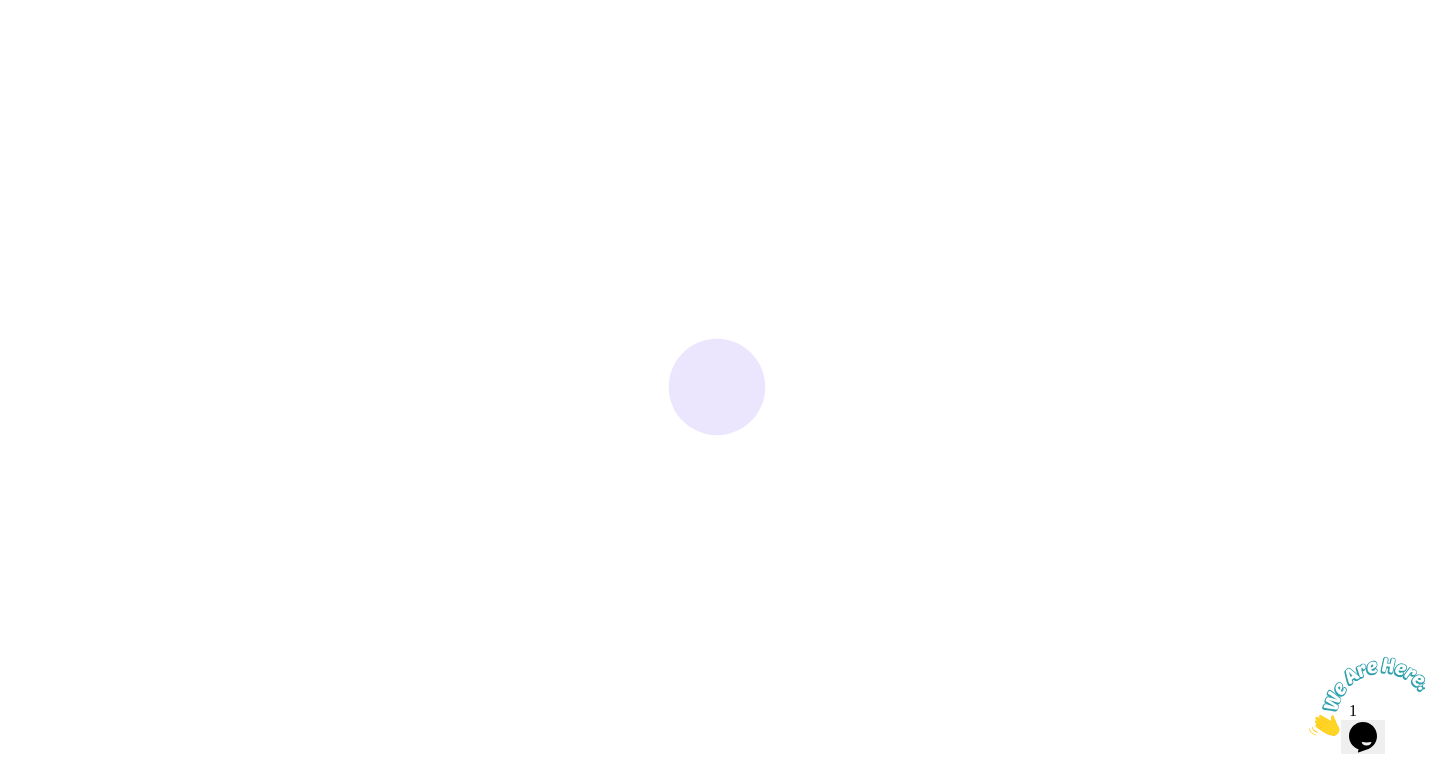 scroll, scrollTop: 0, scrollLeft: 0, axis: both 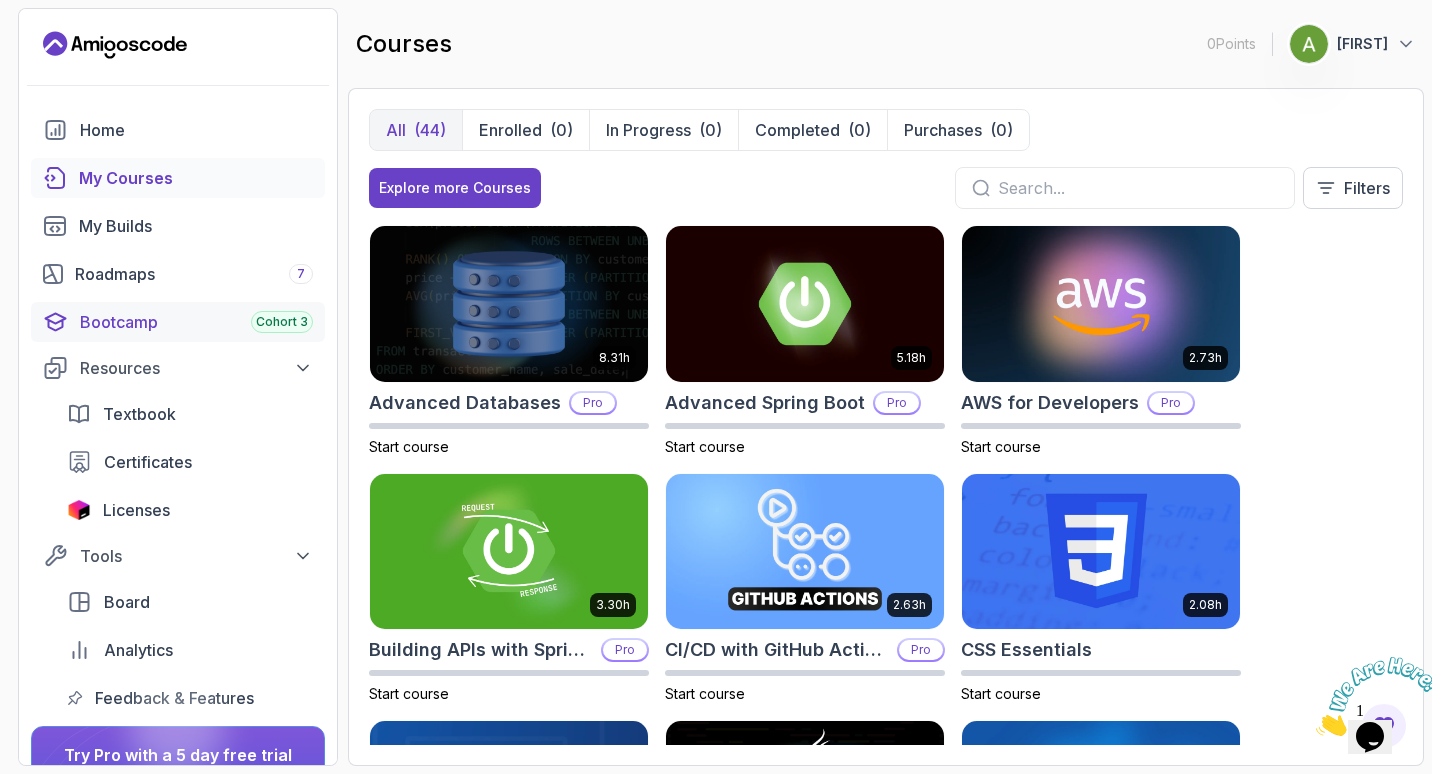 click on "Bootcamp Cohort 3" at bounding box center (196, 322) 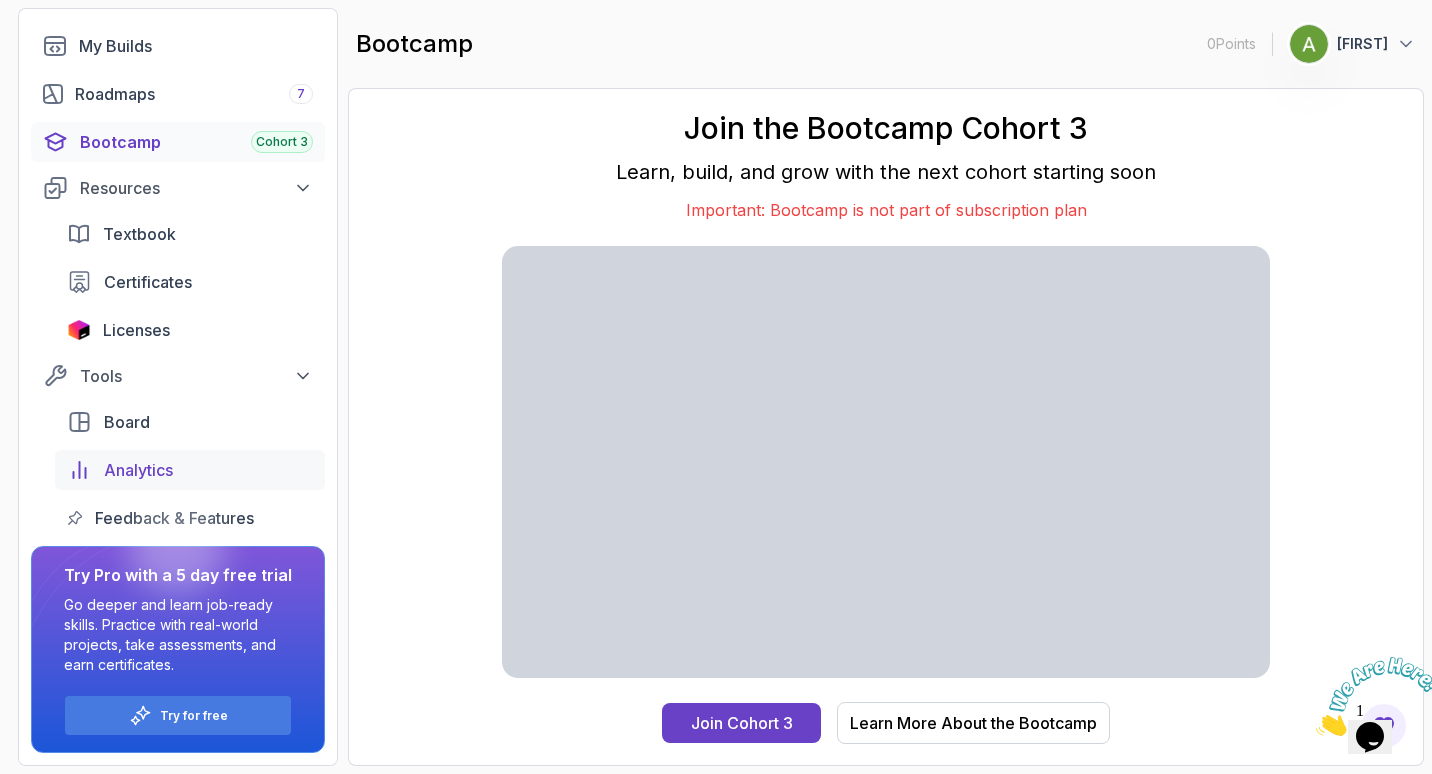 scroll, scrollTop: 0, scrollLeft: 0, axis: both 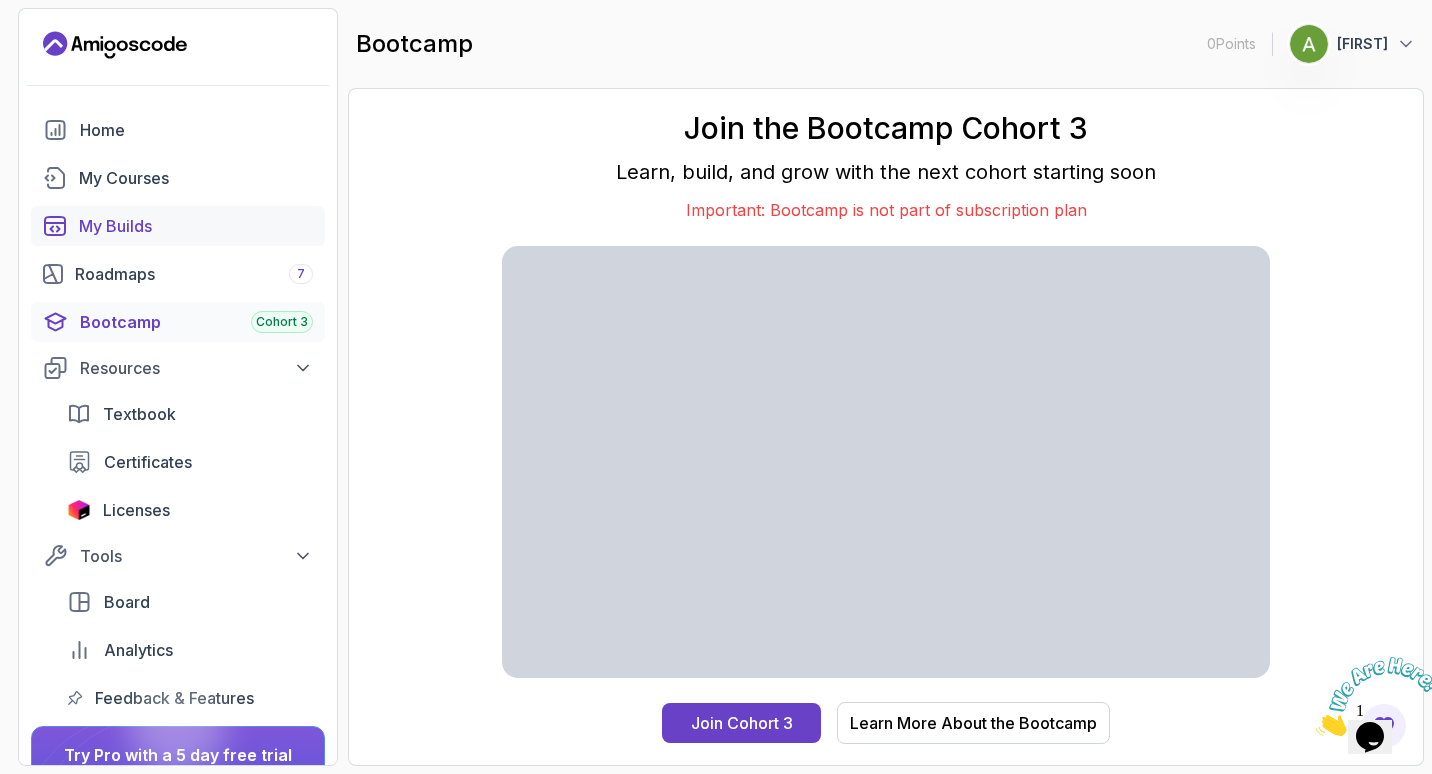 click on "My Builds" at bounding box center [196, 226] 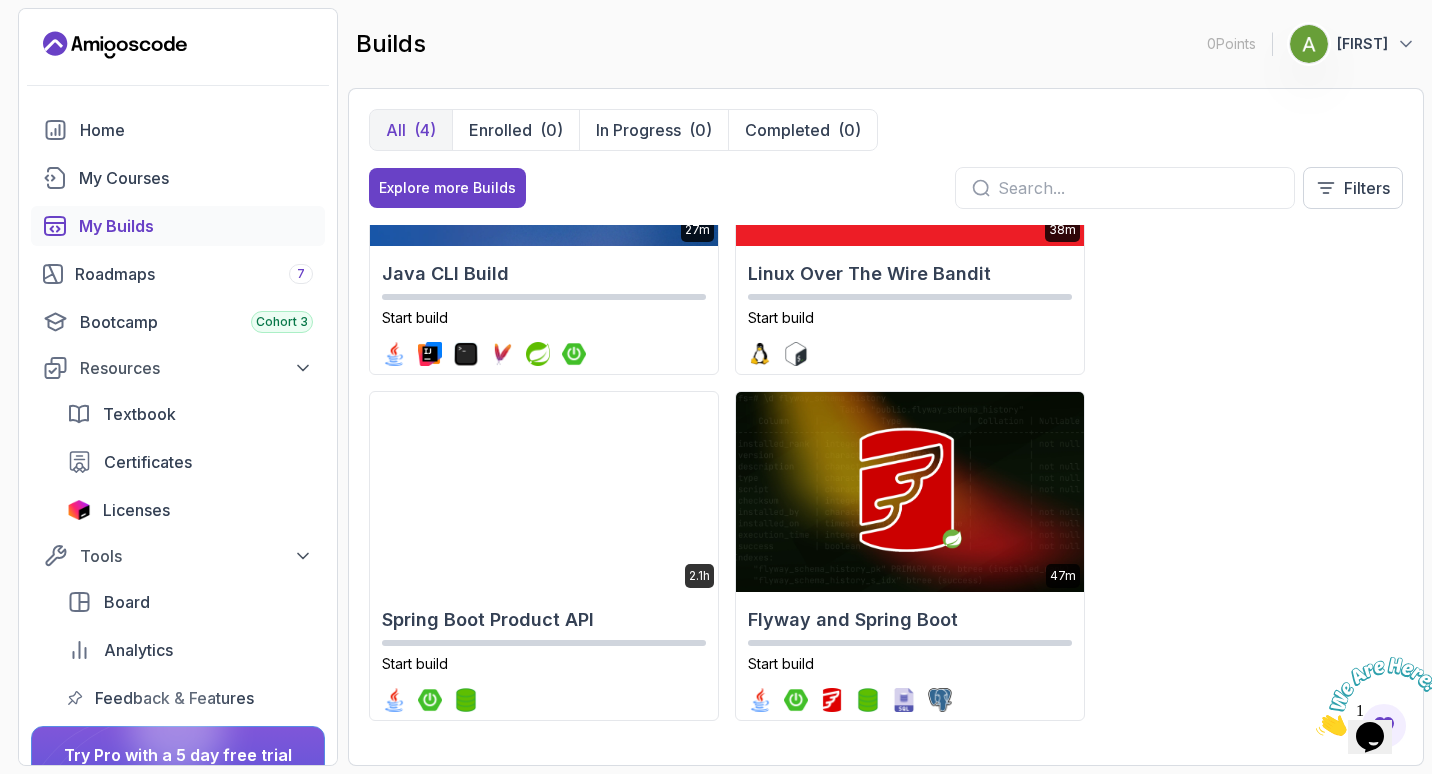 scroll, scrollTop: 0, scrollLeft: 0, axis: both 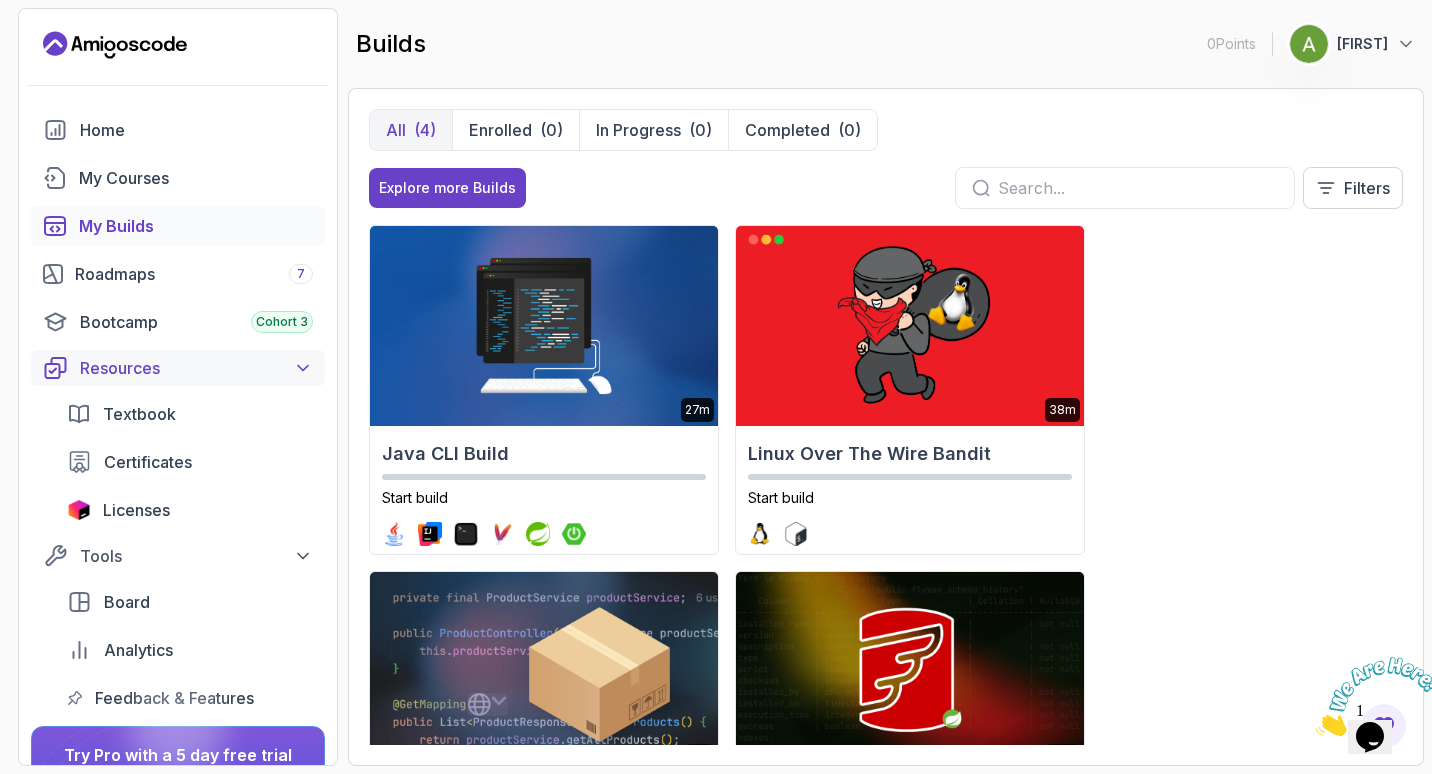 click on "Resources" at bounding box center [196, 368] 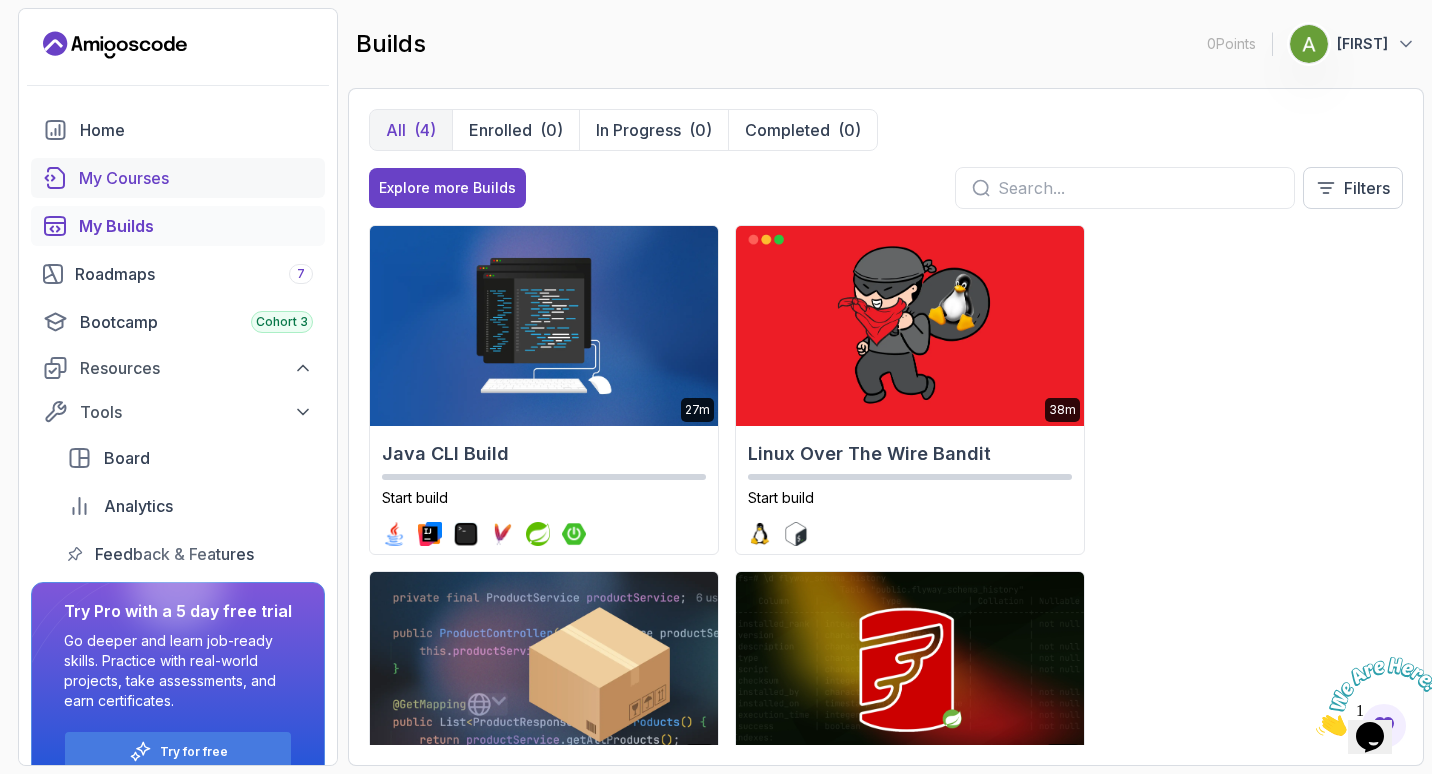 click on "My Courses" at bounding box center (196, 178) 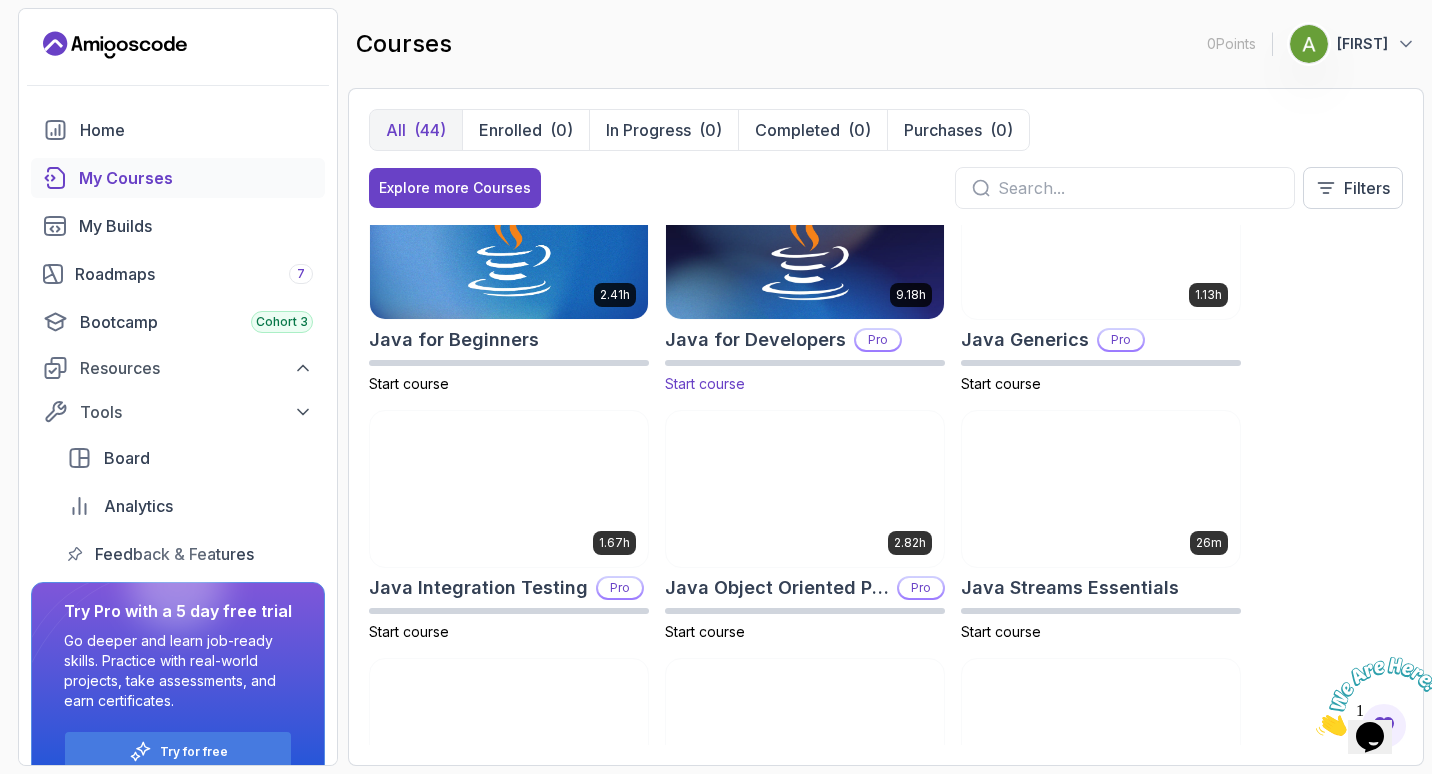scroll, scrollTop: 1000, scrollLeft: 0, axis: vertical 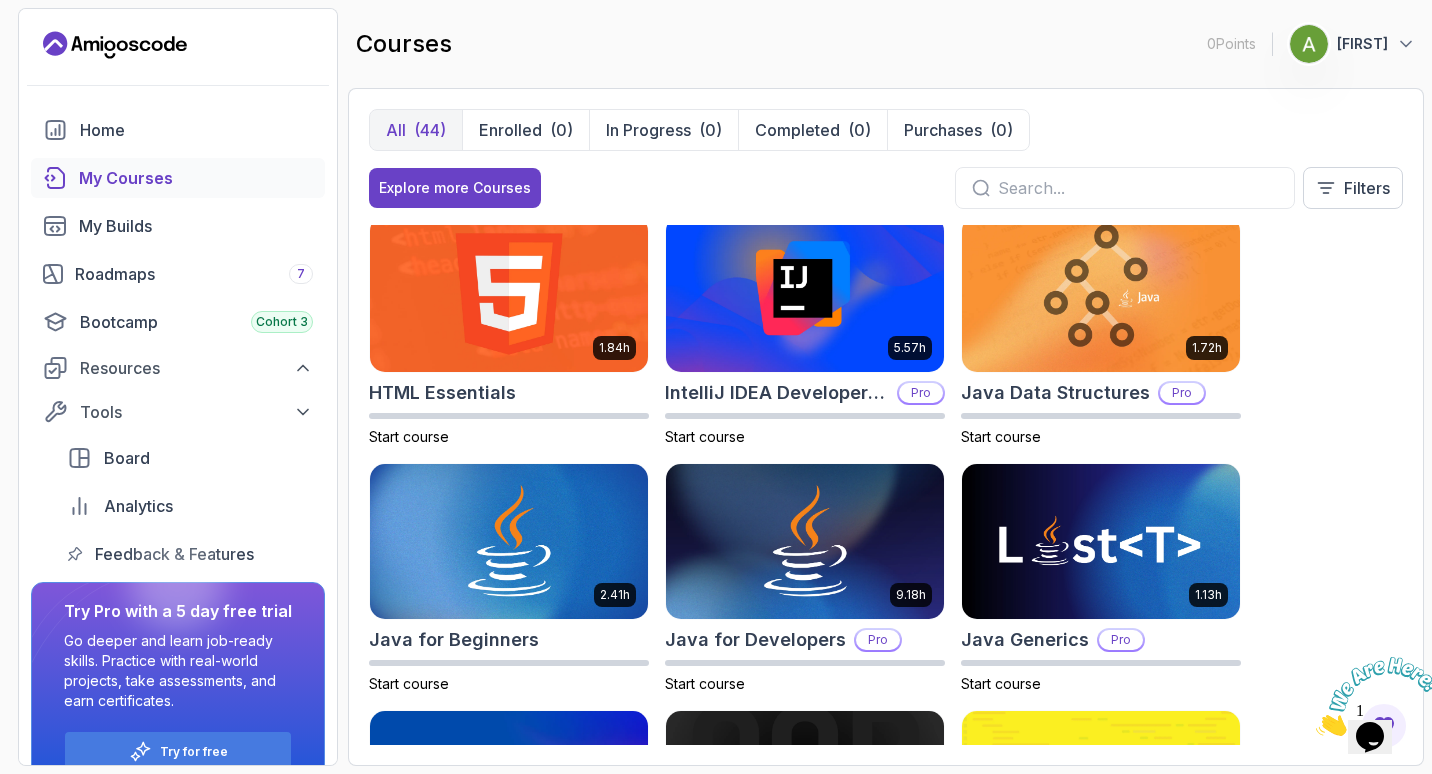 click at bounding box center [1378, 696] 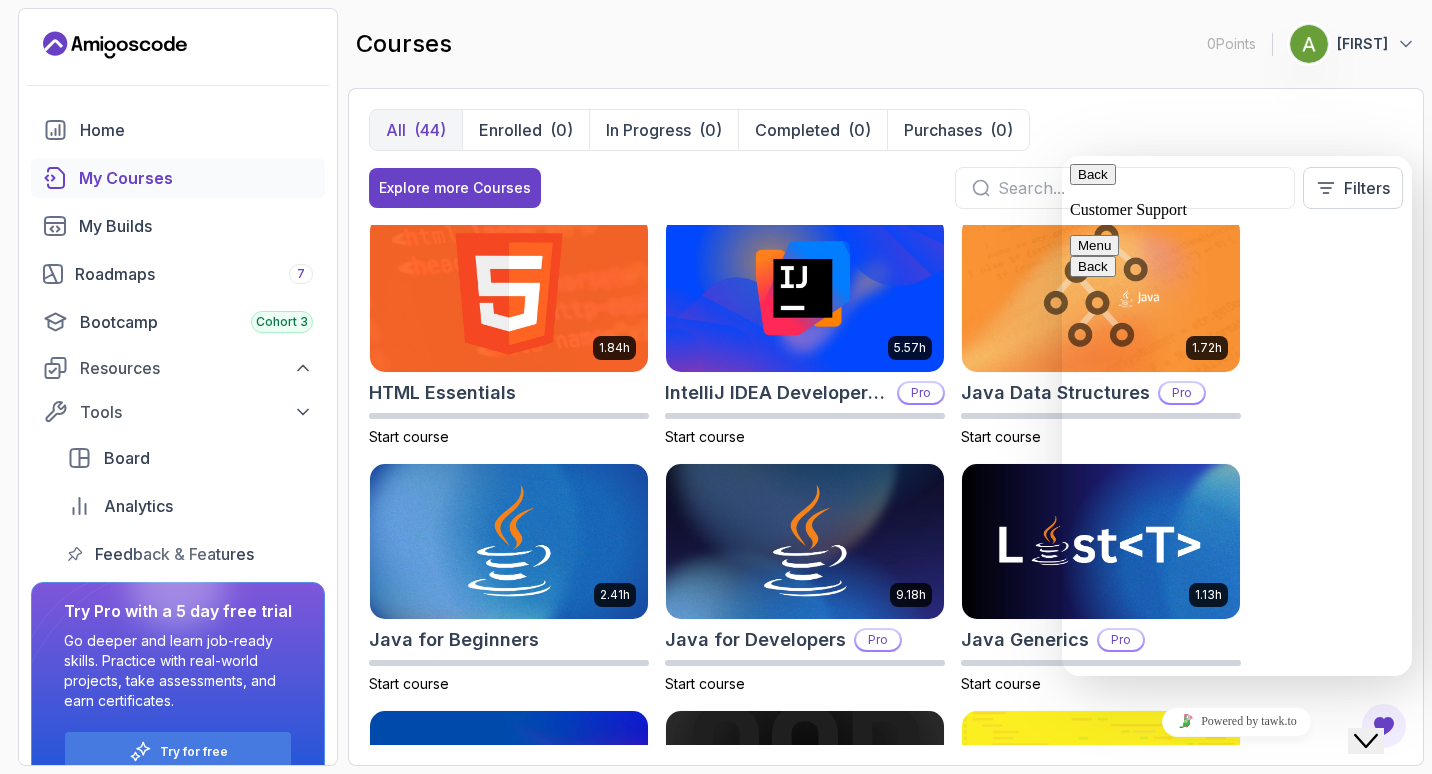click at bounding box center (1062, 156) 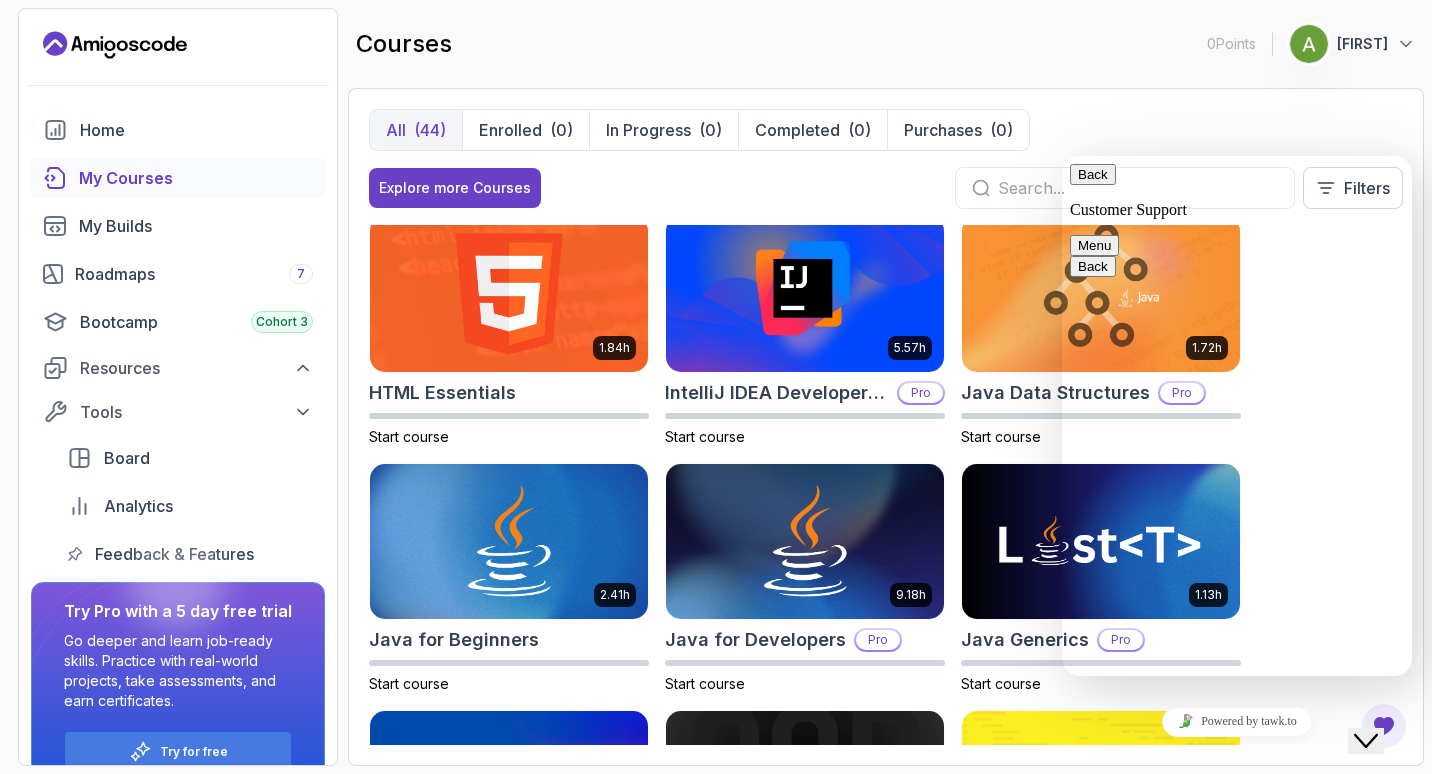 type on "Hi" 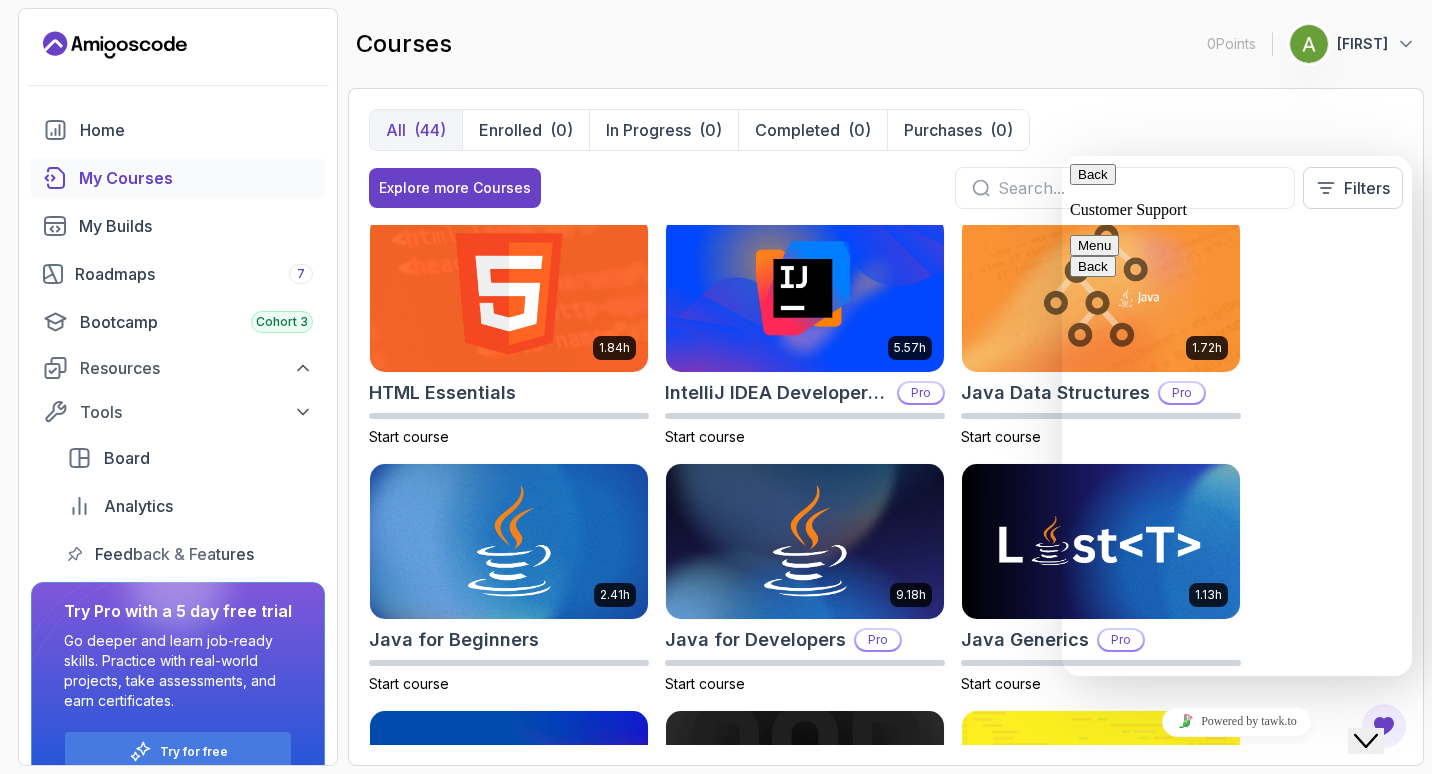 click on "Back" at bounding box center (1093, 174) 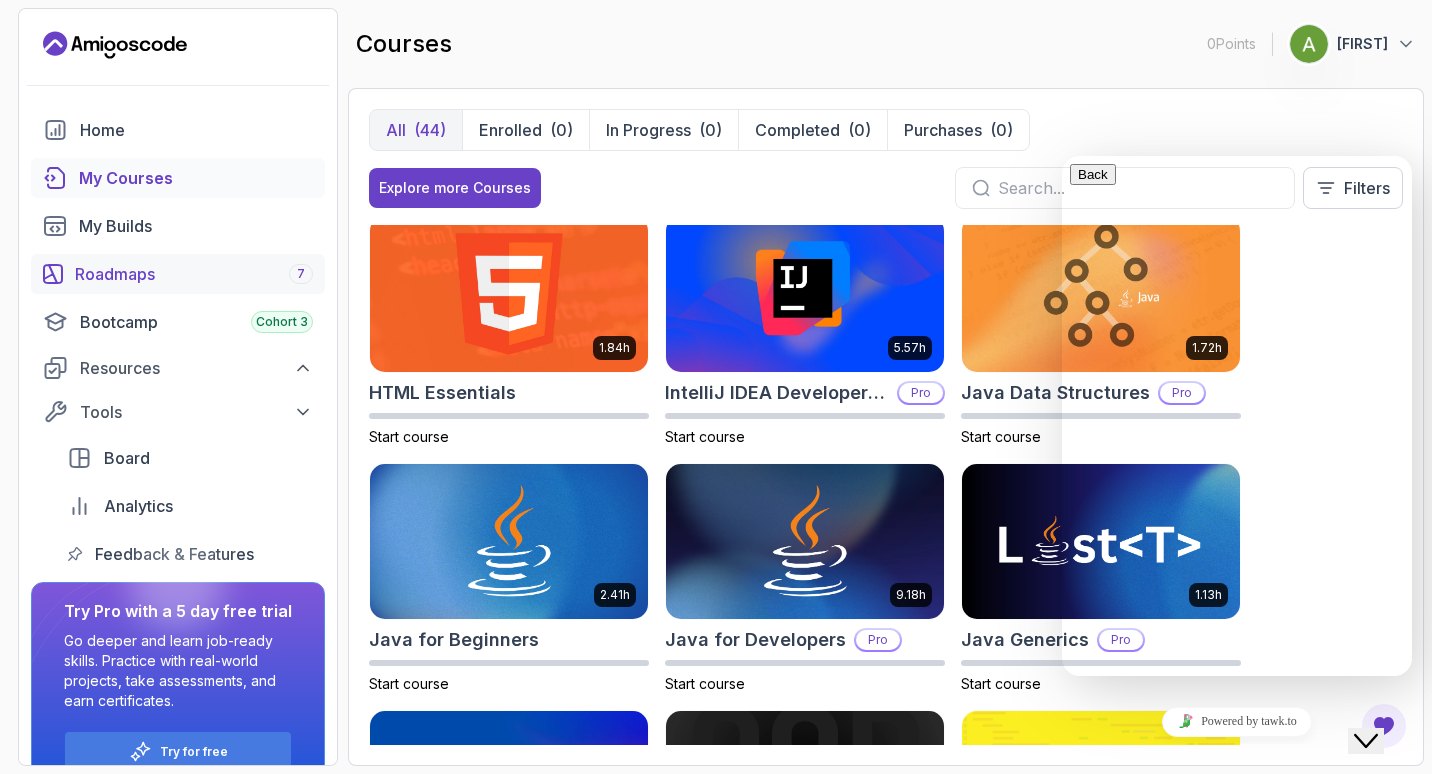 click on "Roadmaps 7" at bounding box center (194, 274) 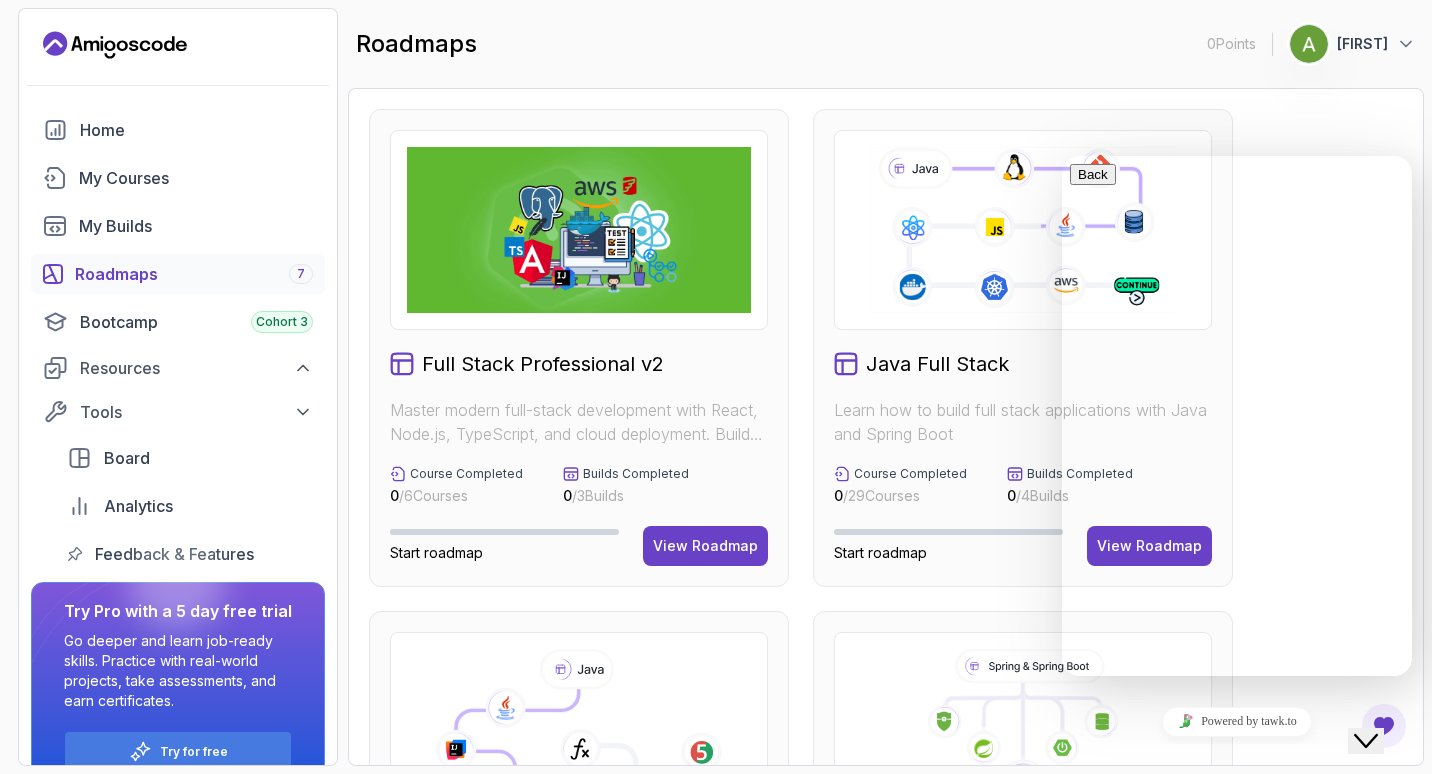 click on "Close Chat This icon closes the chat window." 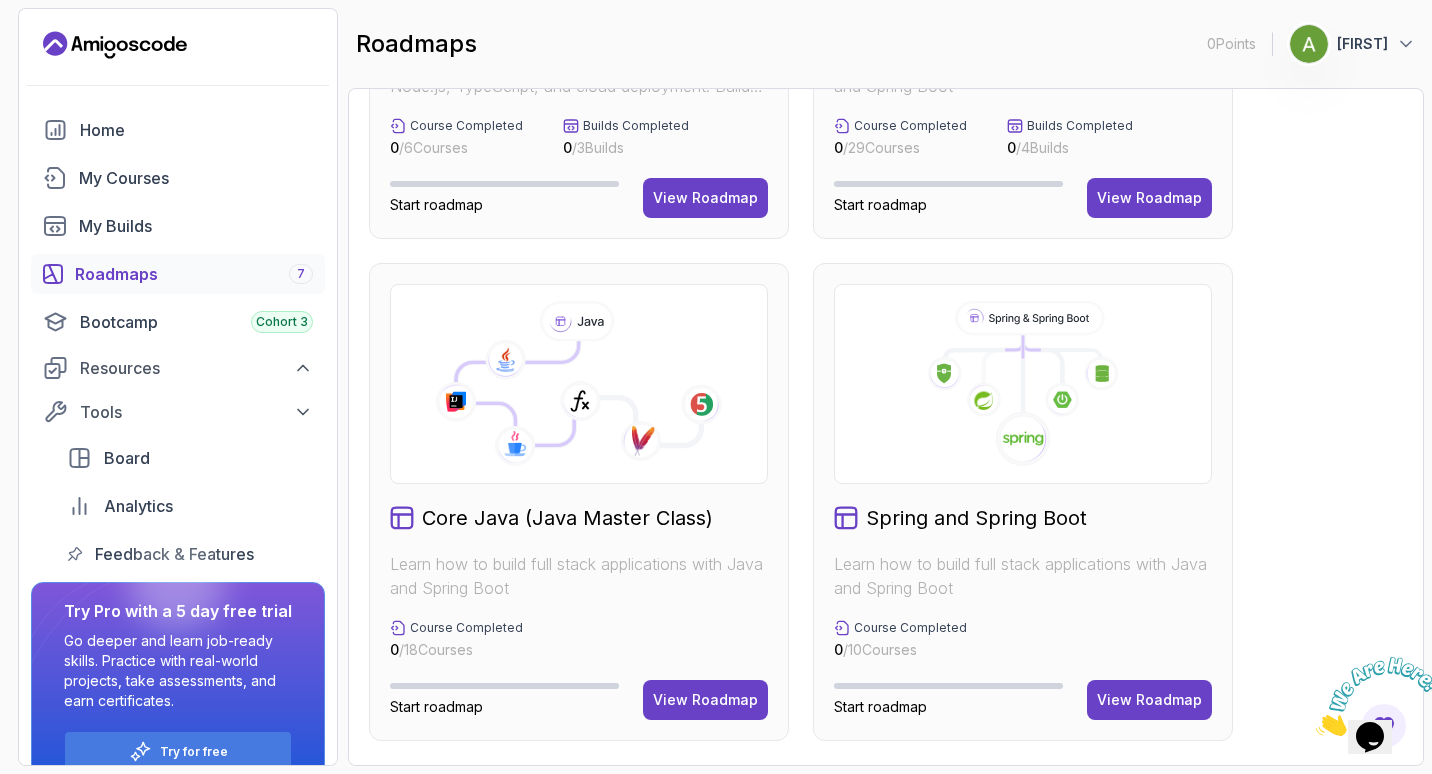 scroll, scrollTop: 0, scrollLeft: 0, axis: both 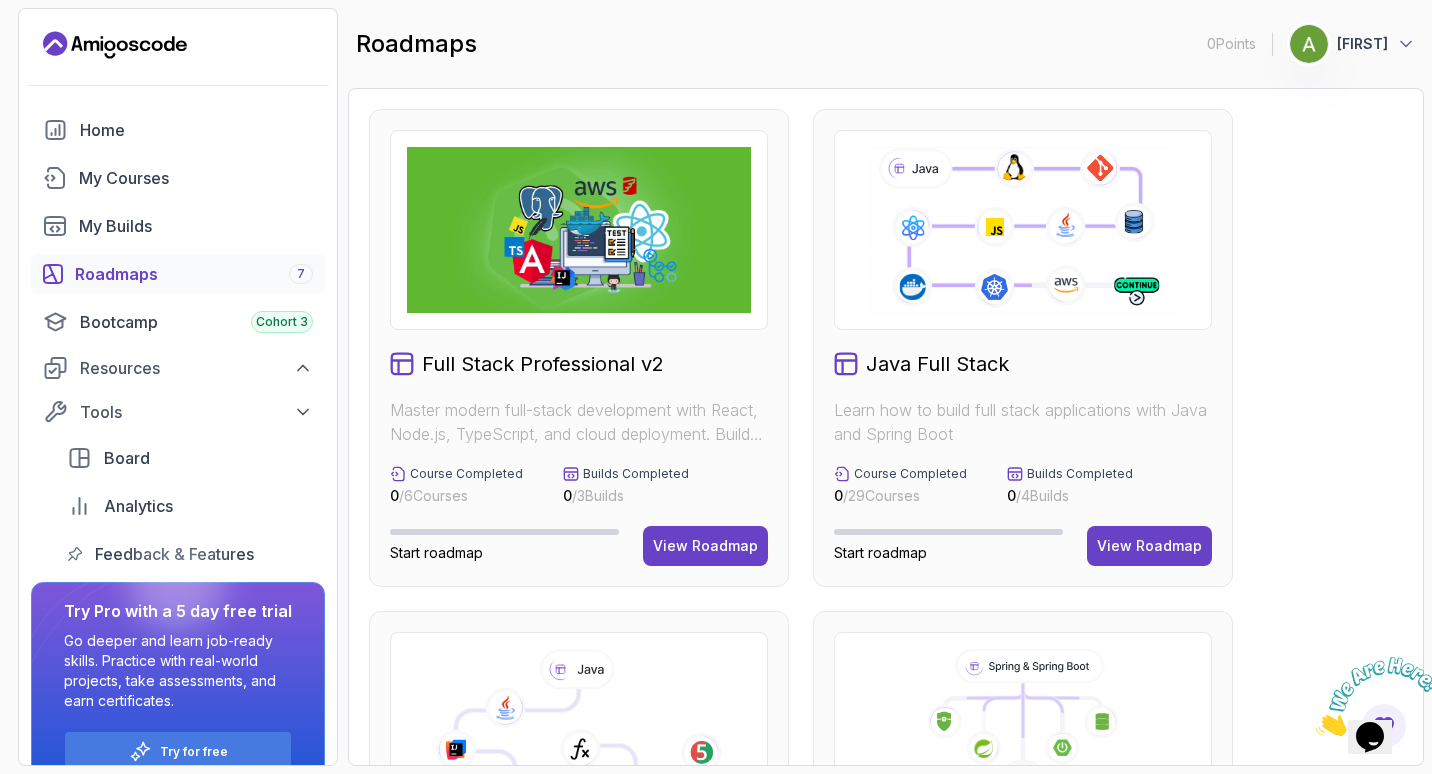 click on "Roadmaps 7" at bounding box center [194, 274] 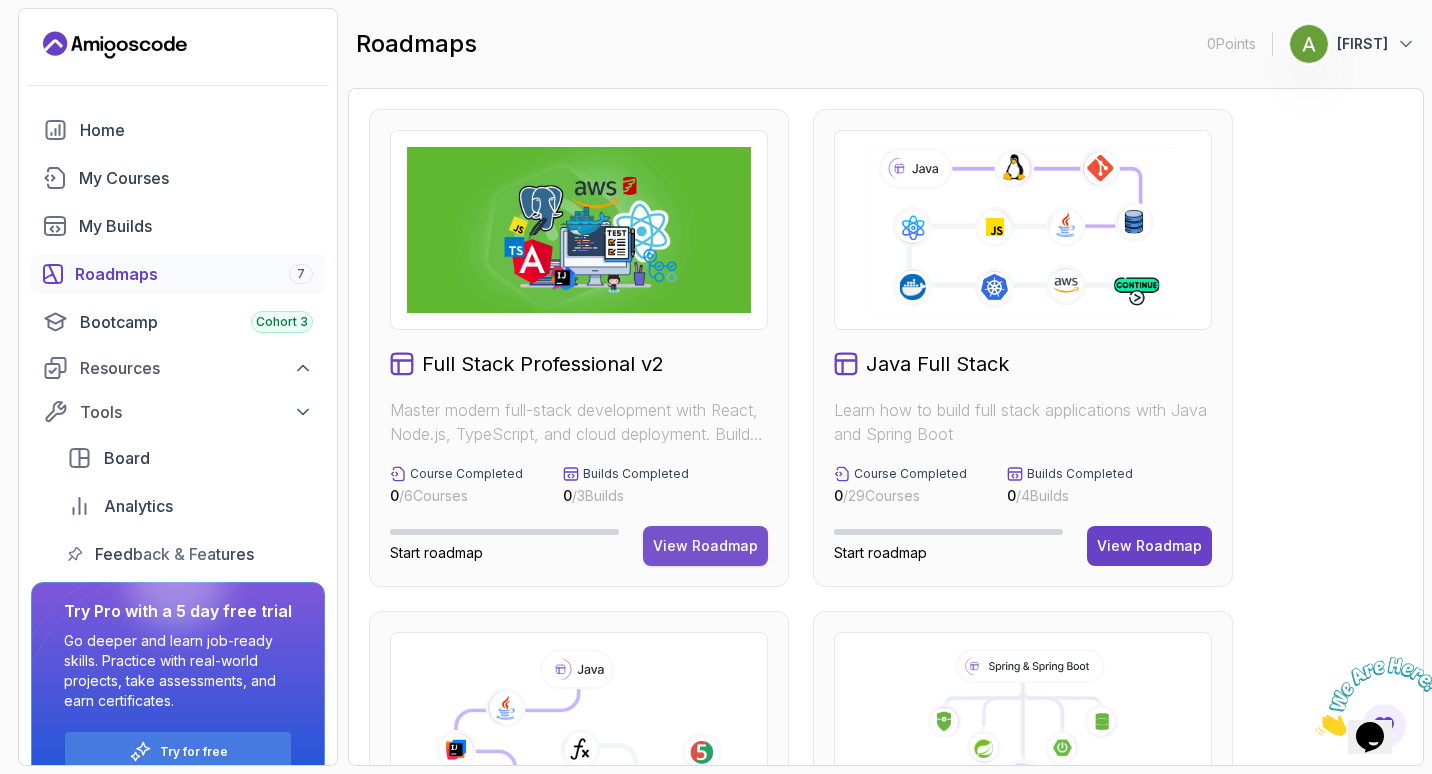 click on "View Roadmap" at bounding box center [705, 546] 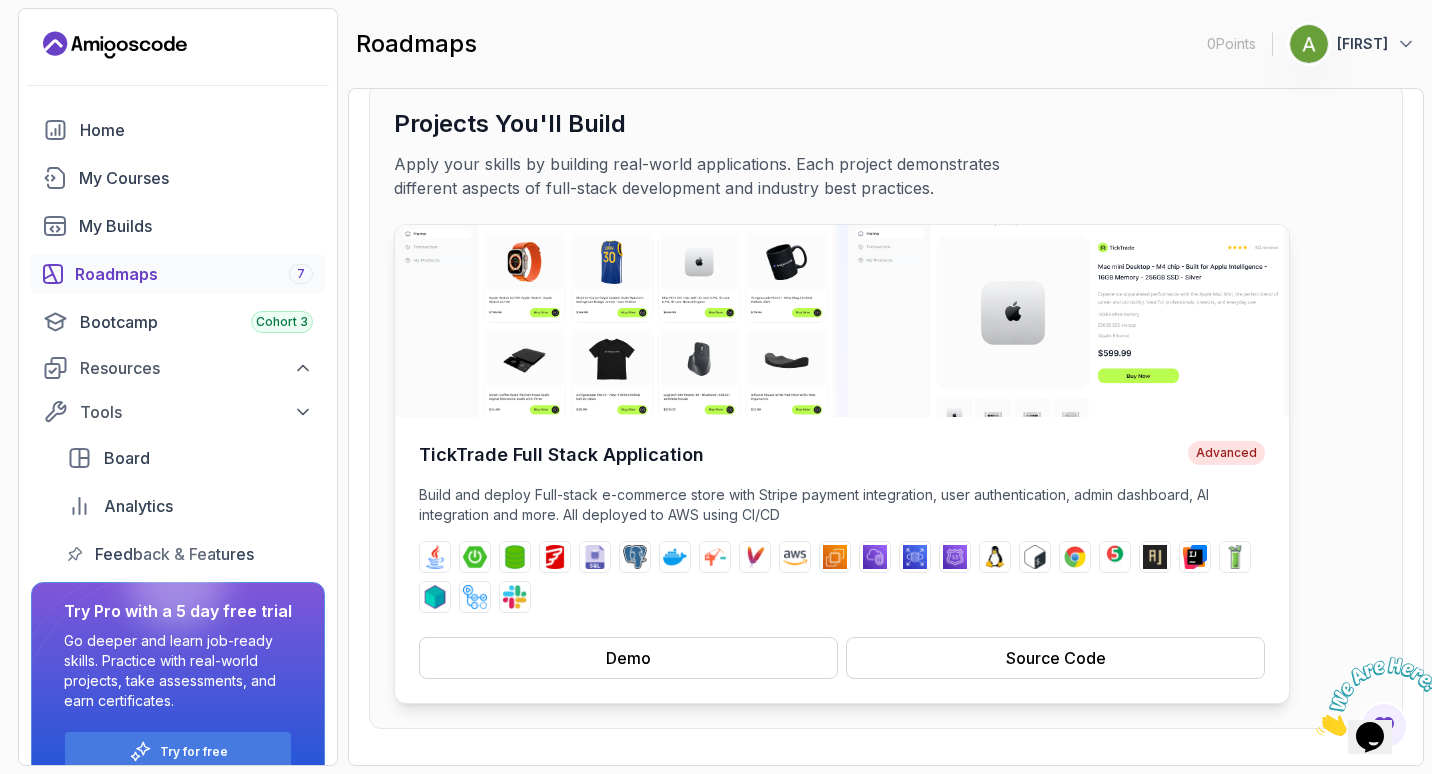 scroll, scrollTop: 0, scrollLeft: 0, axis: both 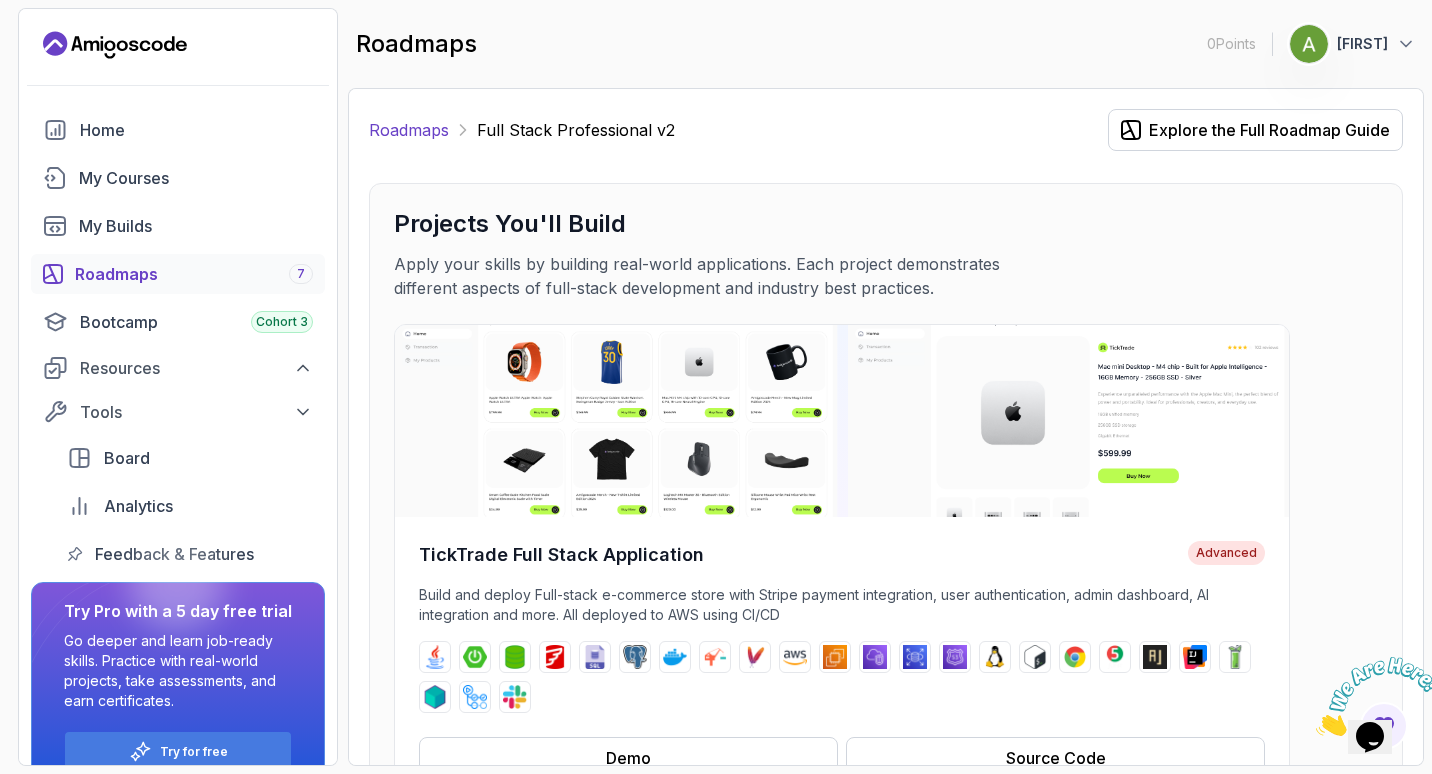 click on "Roadmaps" at bounding box center [409, 130] 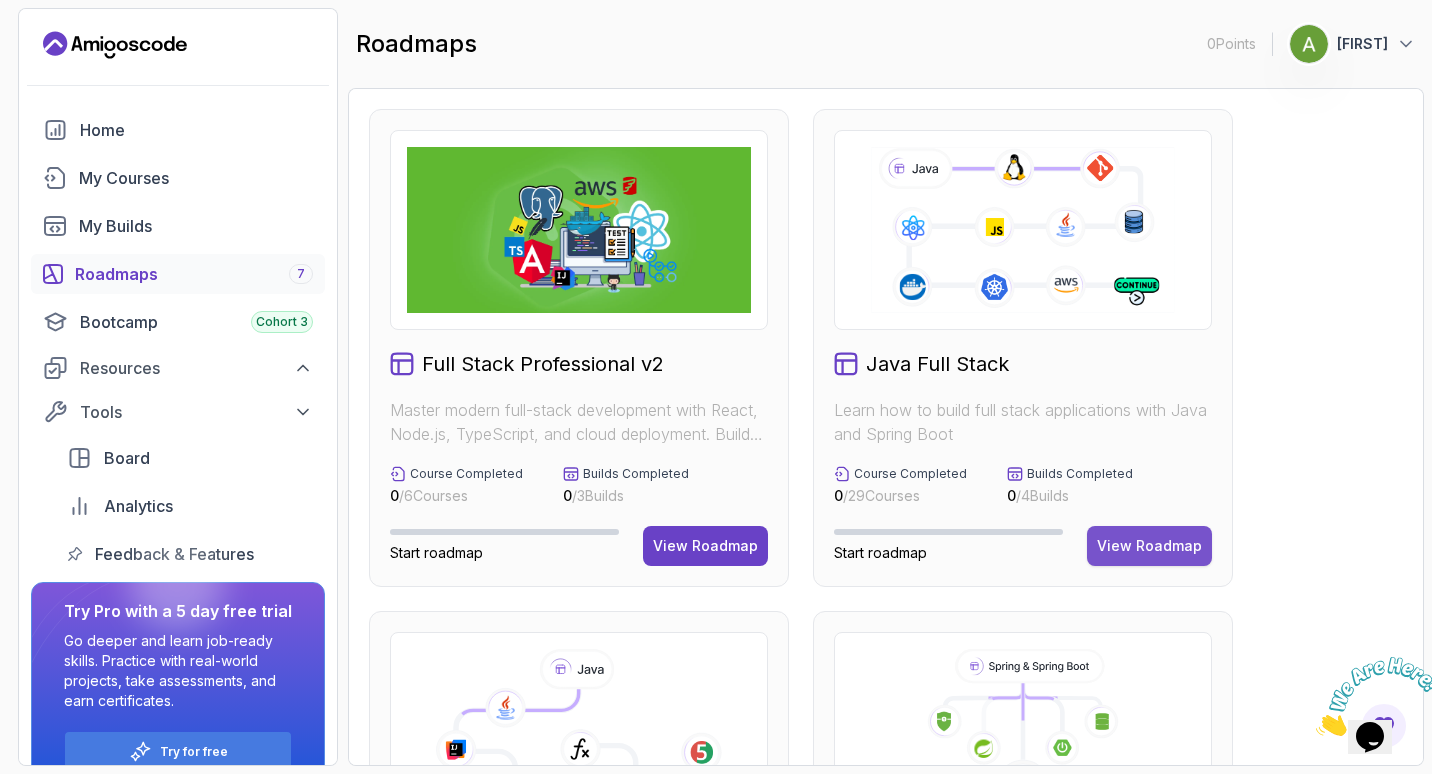 click on "View Roadmap" at bounding box center (1149, 546) 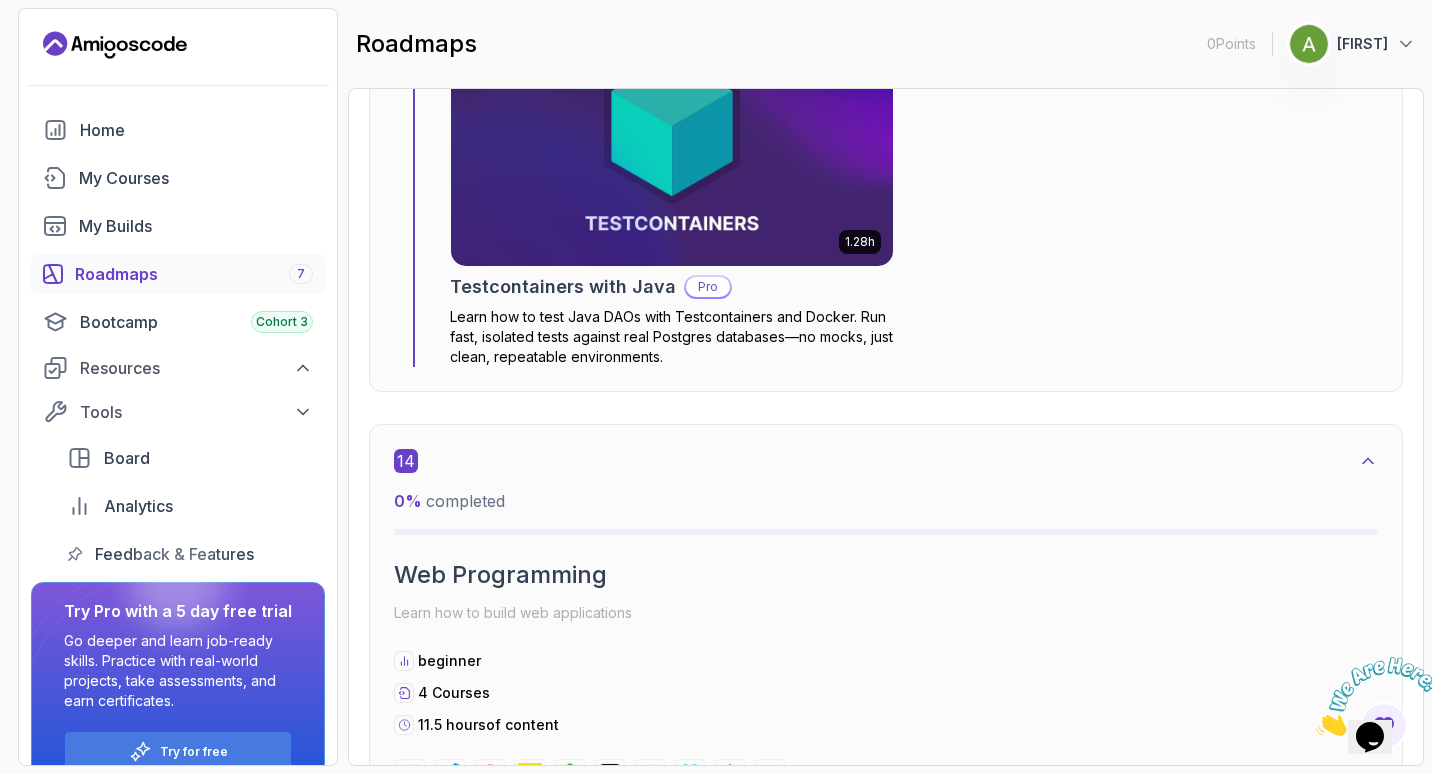 scroll, scrollTop: 12609, scrollLeft: 0, axis: vertical 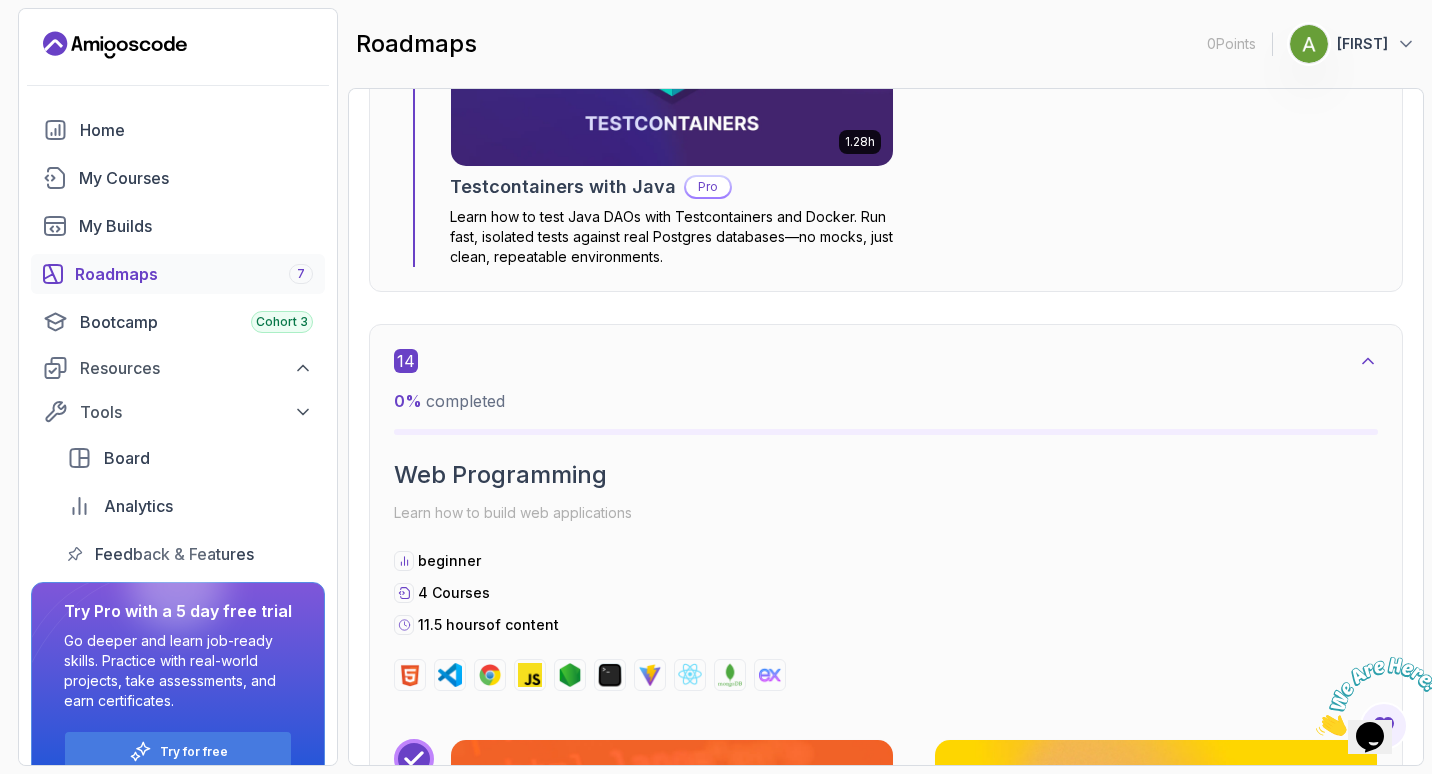 drag, startPoint x: 1431, startPoint y: 465, endPoint x: 1431, endPoint y: 452, distance: 13 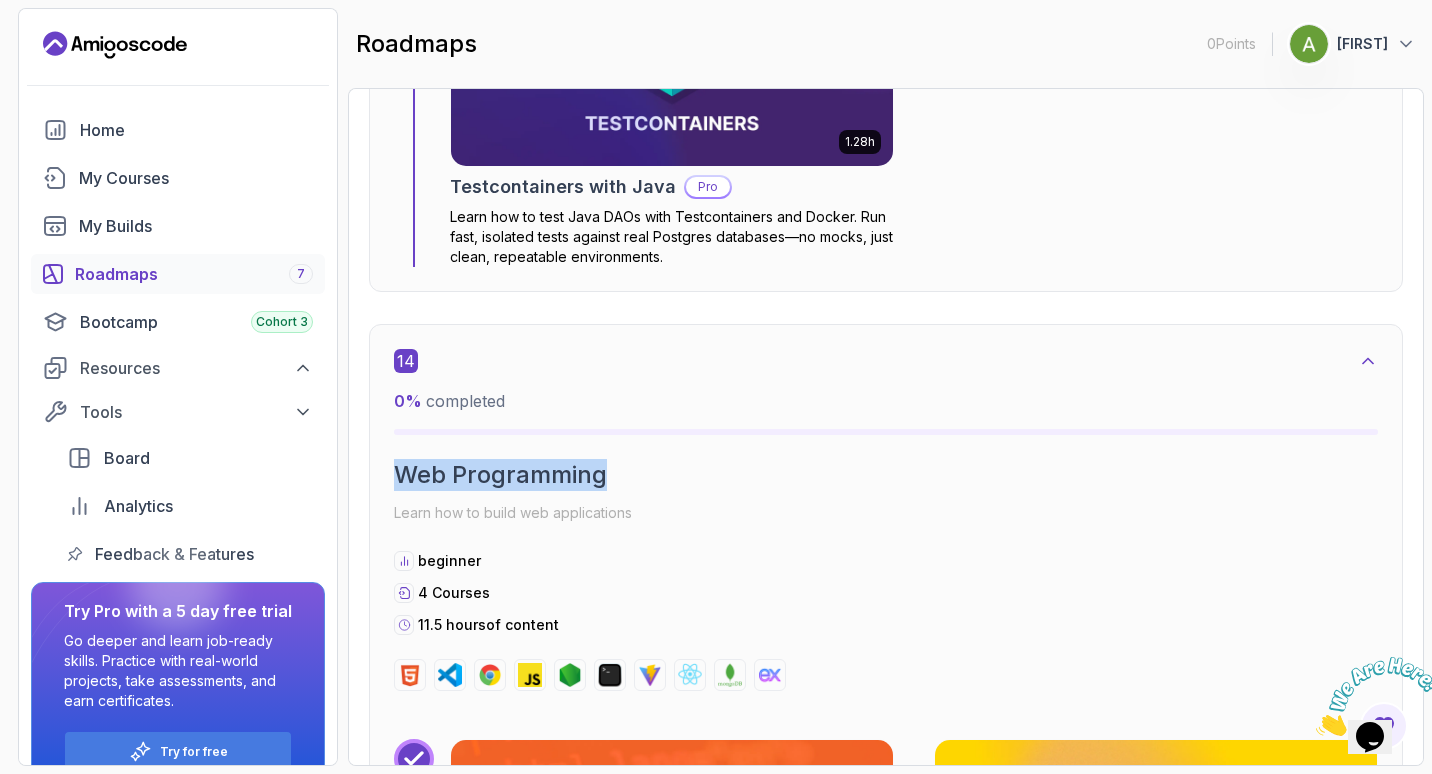 drag, startPoint x: 1427, startPoint y: 437, endPoint x: 1418, endPoint y: 406, distance: 32.280025 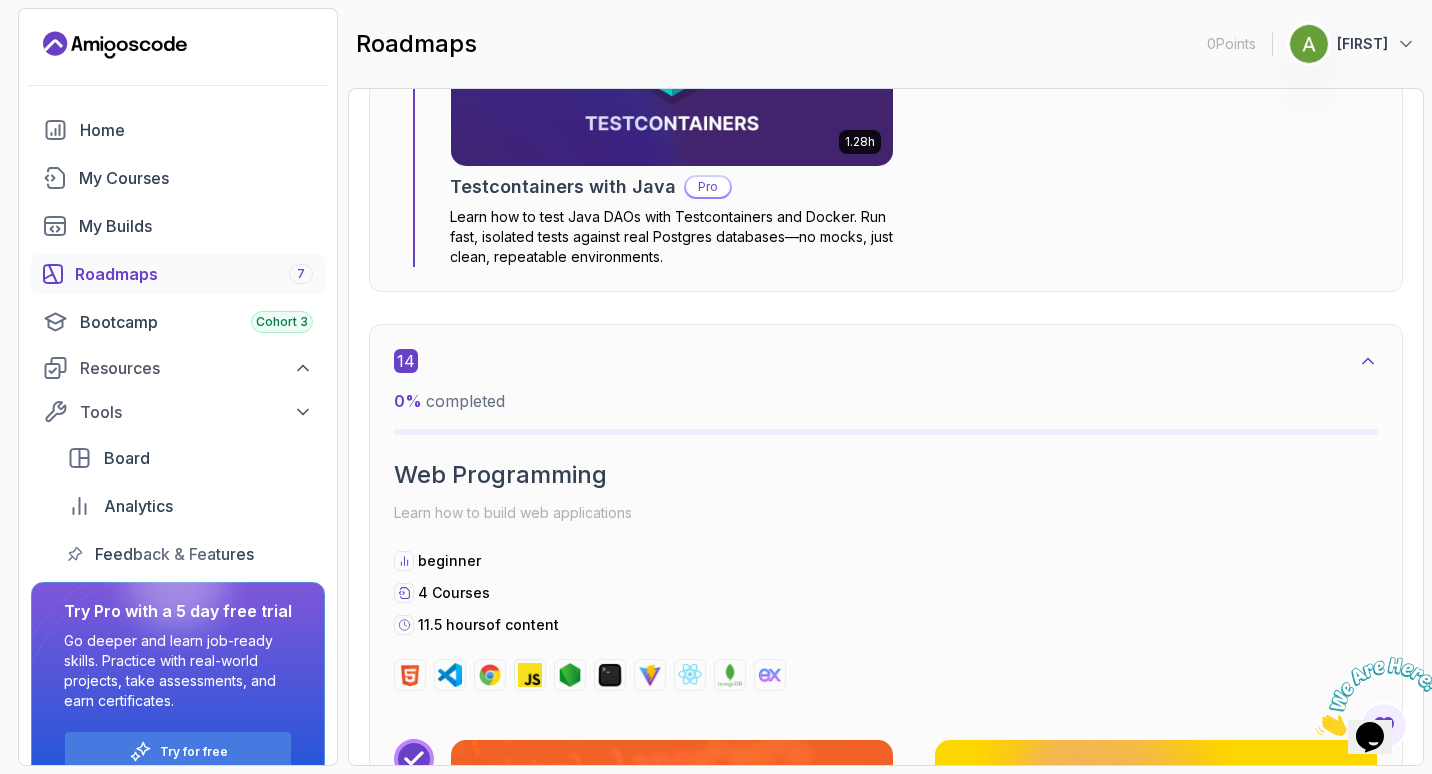 drag, startPoint x: 1418, startPoint y: 406, endPoint x: 1406, endPoint y: 182, distance: 224.3212 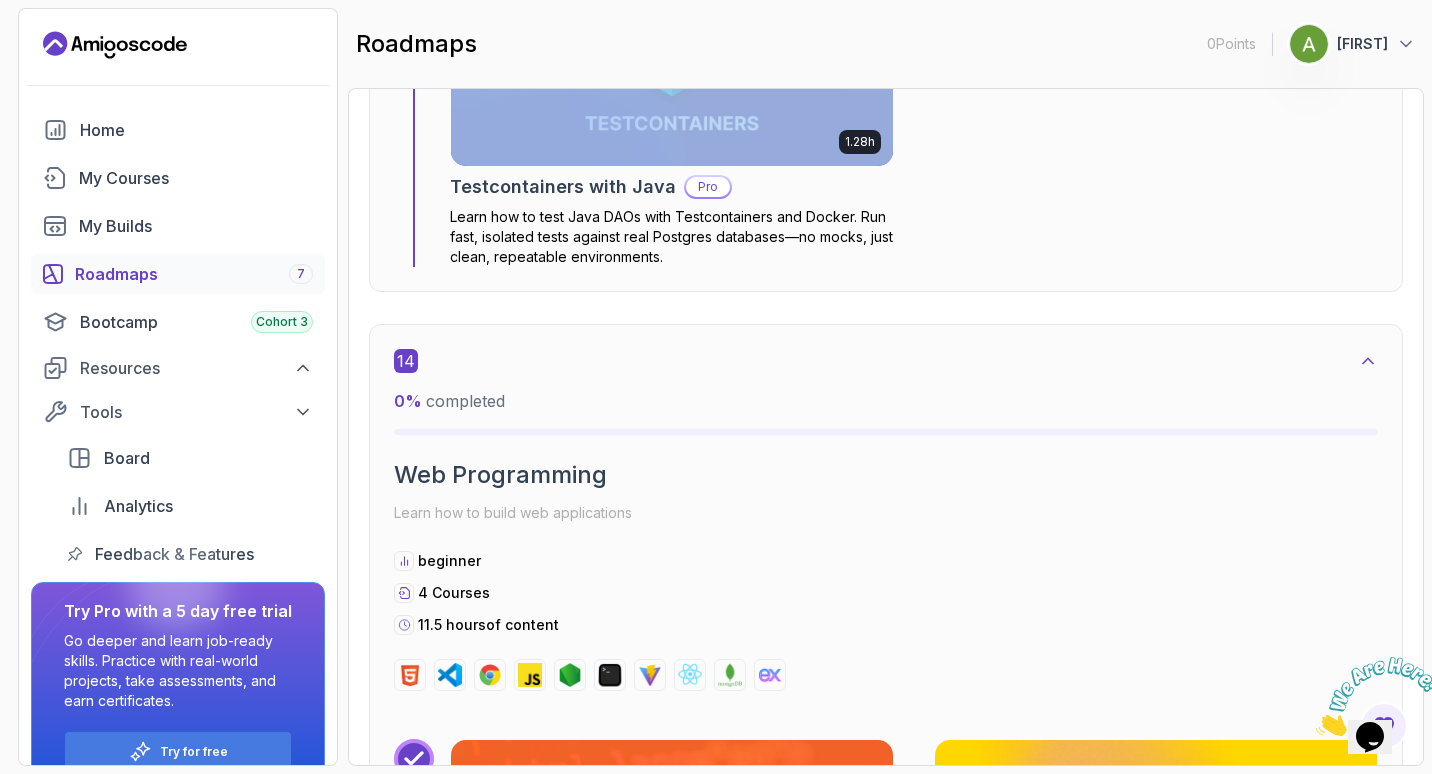 click on "Roadmaps Java Full Stack Explore the Full Roadmap Guide Getting Started Let's kick things off! Begin your journey by completing the first step and unlocking your roadmap. 1 0 % completed Linux and Operating Systems Learn the core building blocks of web development intermediate 3 Courses 8.9 hours of content 6.00h Linux Fundamentals Pro Learn the fundamentals of Linux and how to use the command line 39m VIM Essentials Pro Learn the basics of Linux and Bash. 2.27h Linux for Professionals Pro Master the advanced concepts and techniques of Linux with our comprehensive course designed for professionals. 2 0 % completed Version Control Learn how to manage your code beginner 2 Courses 12.7 hours of content 2.55h Git & GitHub Fundamentals Learn the fundamentals of Git and GitHub. 10.13h Git for Professionals Pro Master advanced Git and GitHub techniques to optimize your development workflow and collaboration efficiency. 3 0 % completed Java Learn the core of Java programming beginner 1 Course 2.4 hours" at bounding box center (886, 427) 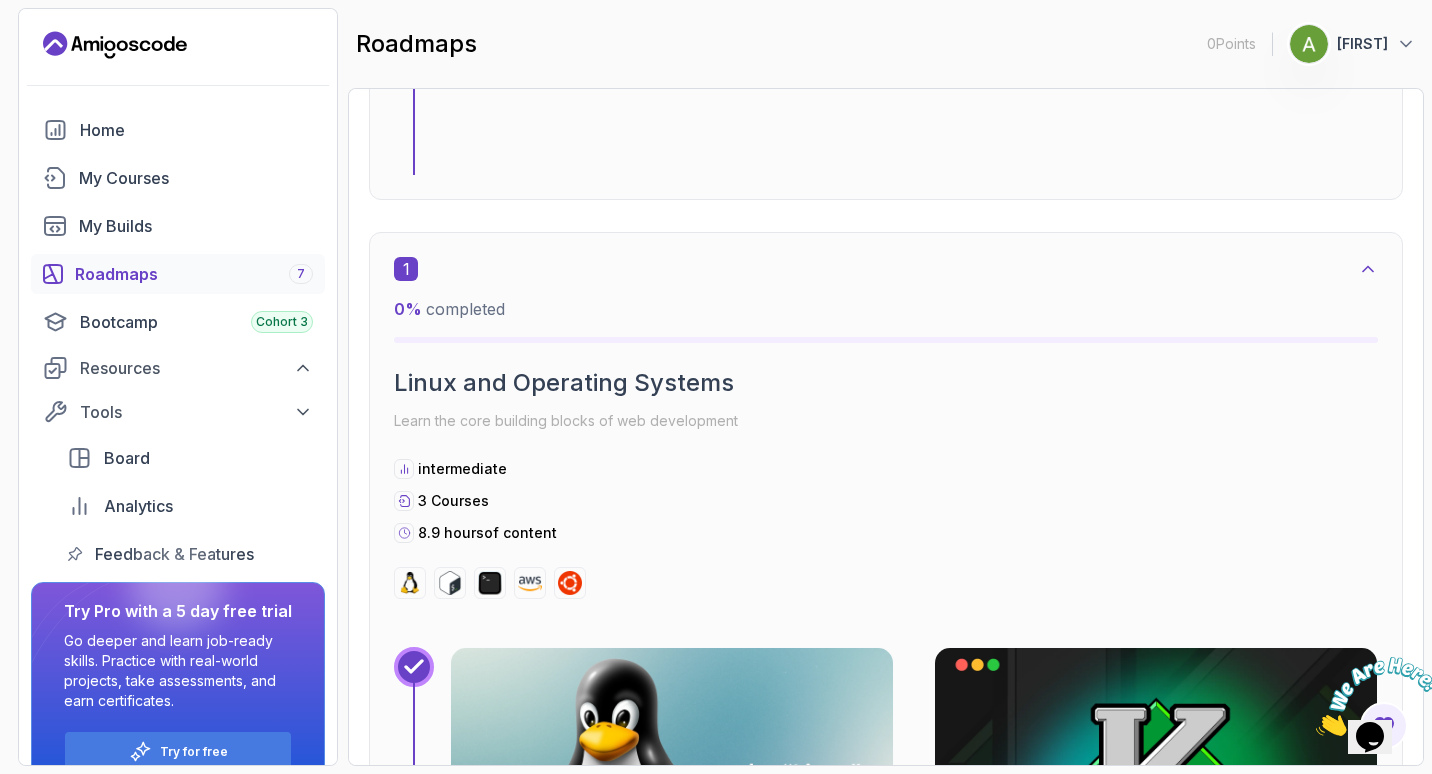 scroll, scrollTop: 0, scrollLeft: 0, axis: both 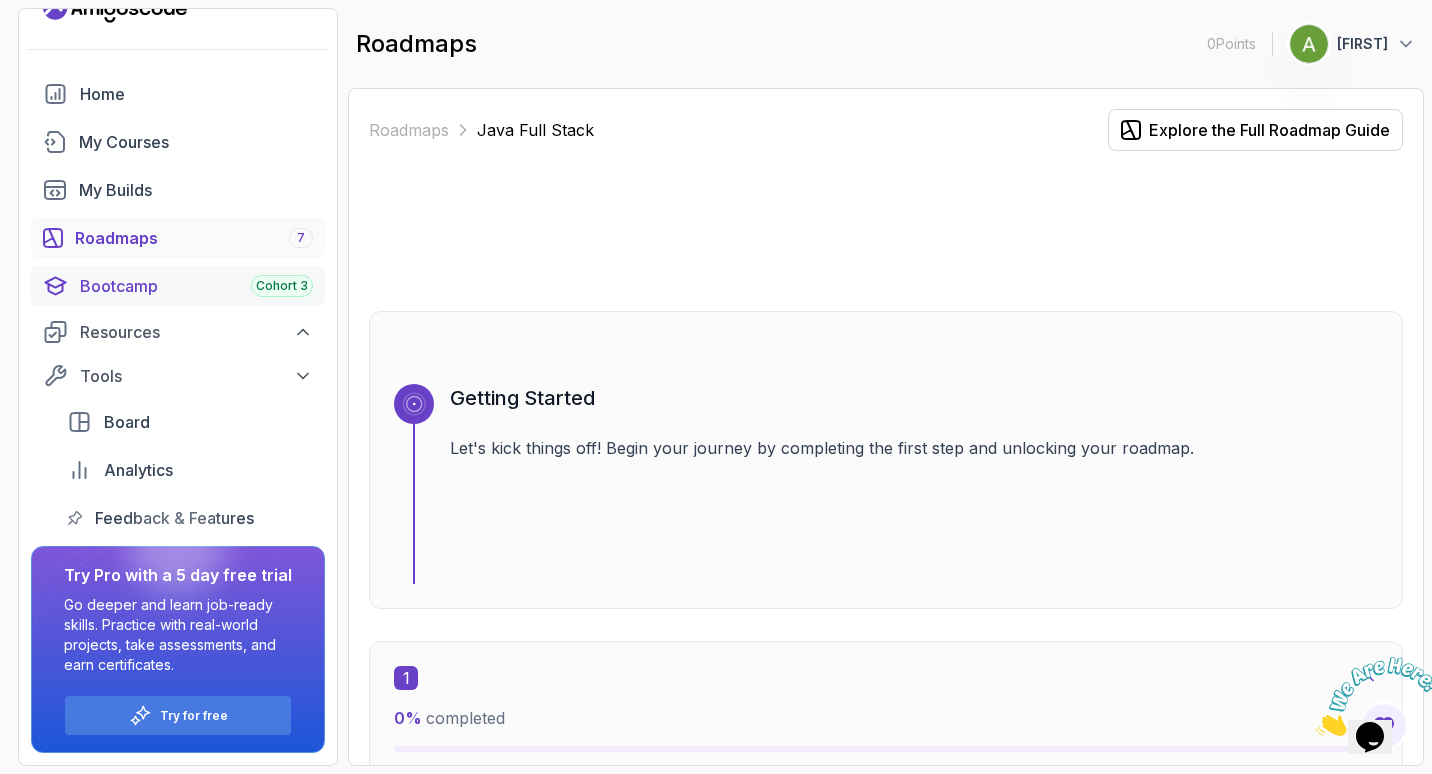 click on "Bootcamp Cohort 3" at bounding box center [196, 286] 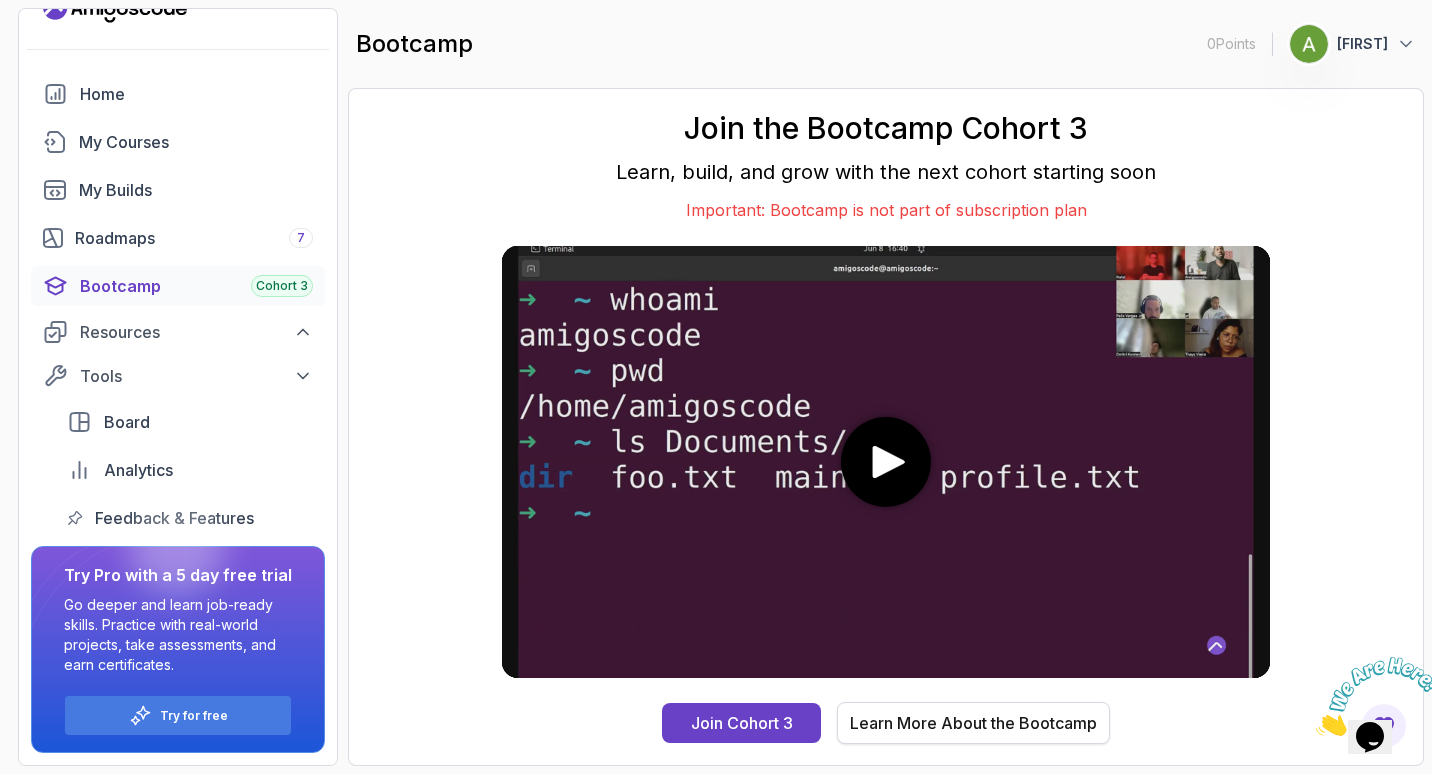 click on "Learn More About the Bootcamp" at bounding box center (973, 723) 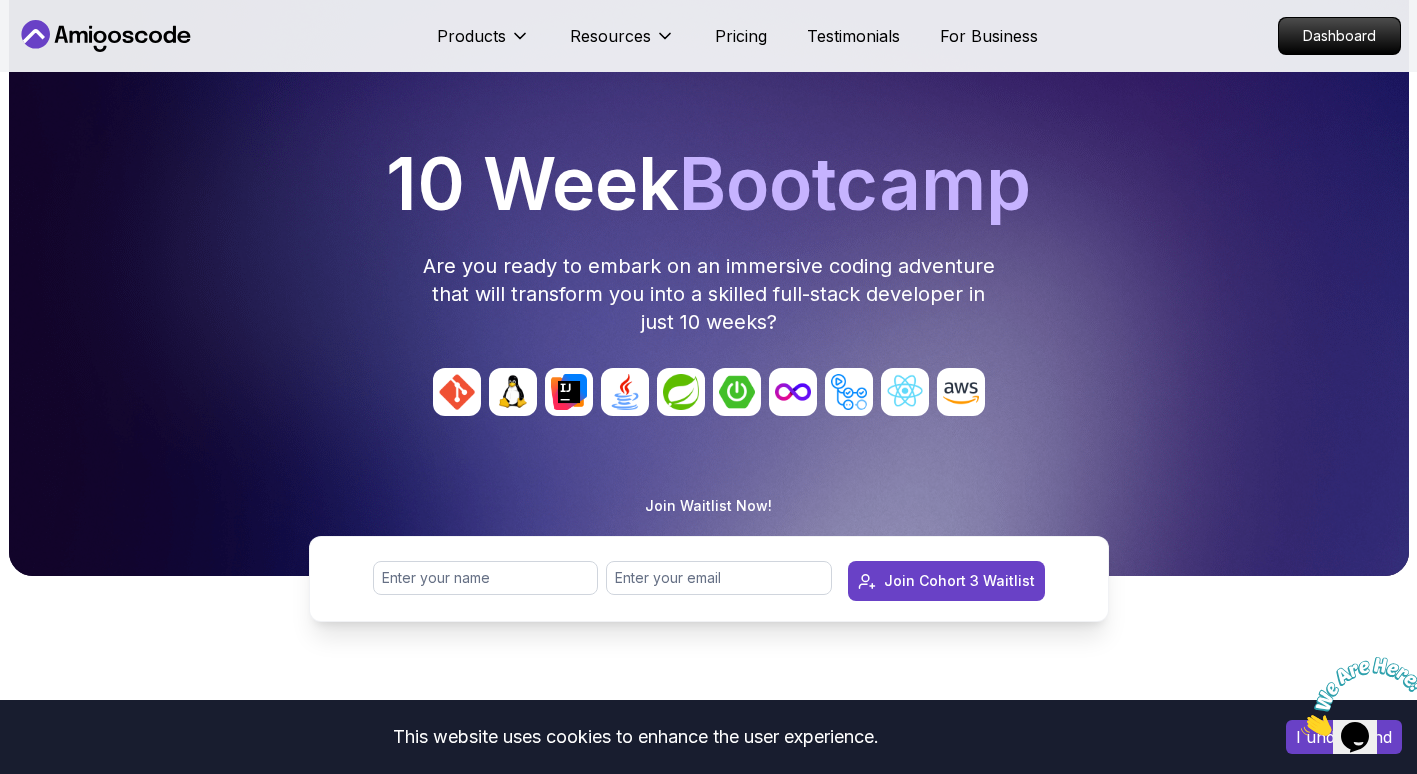 scroll, scrollTop: 0, scrollLeft: 0, axis: both 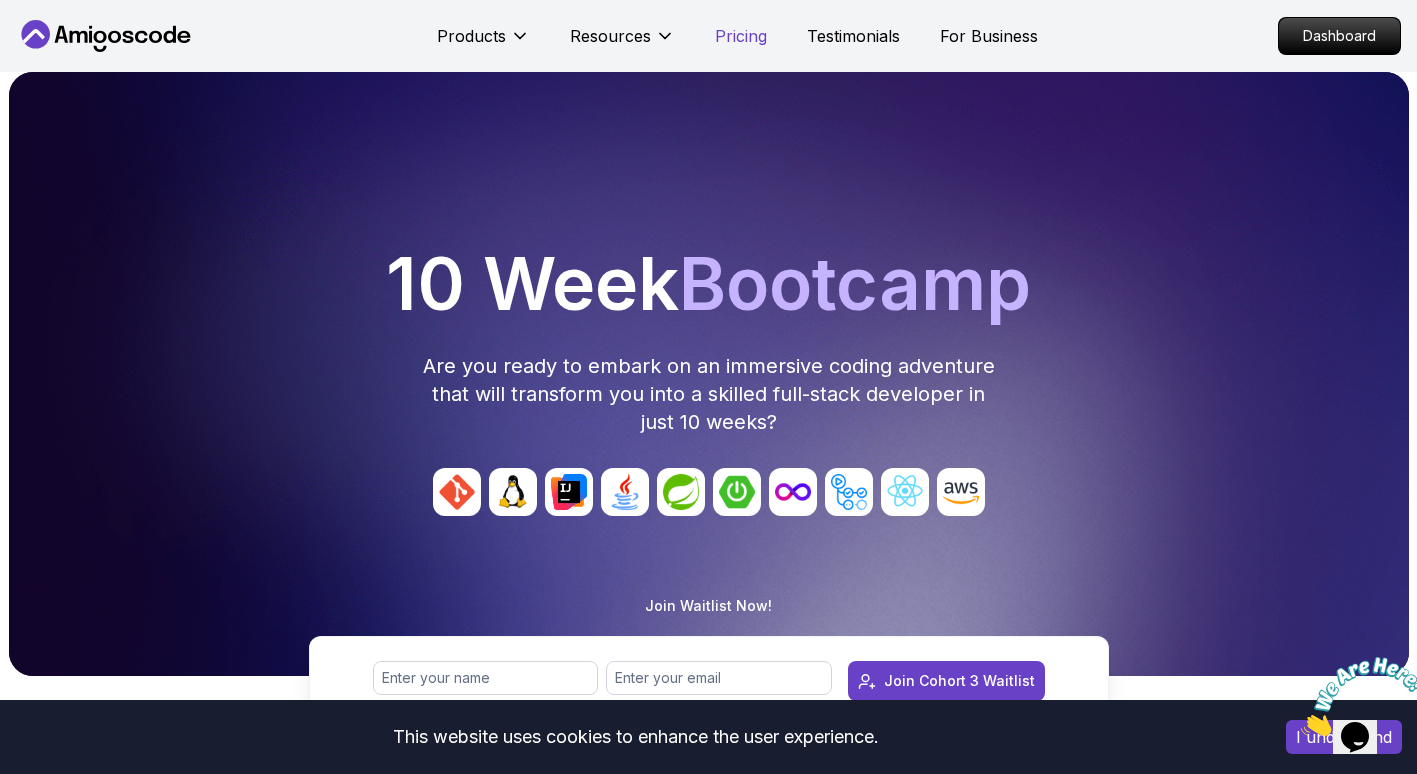 click on "Pricing" at bounding box center (741, 36) 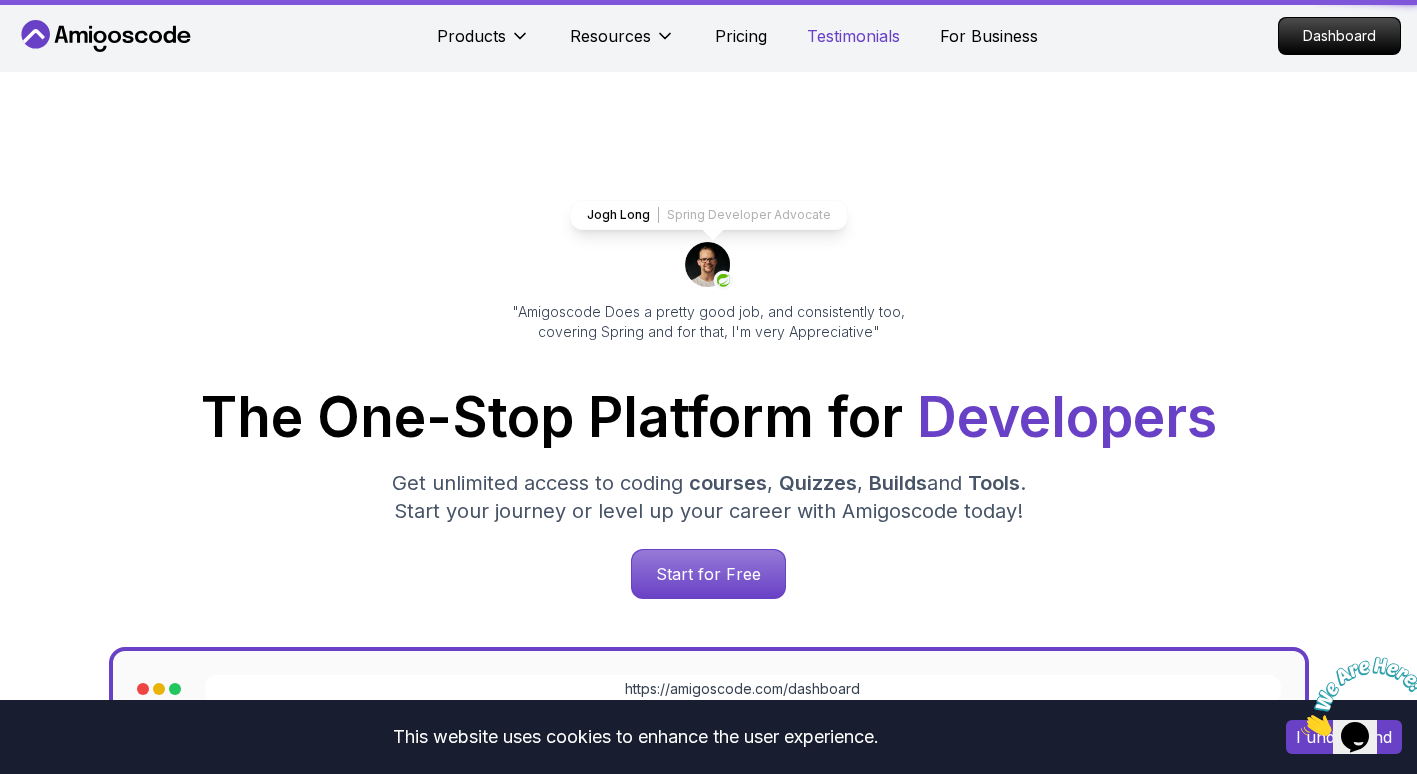 click on "Testimonials" at bounding box center [853, 36] 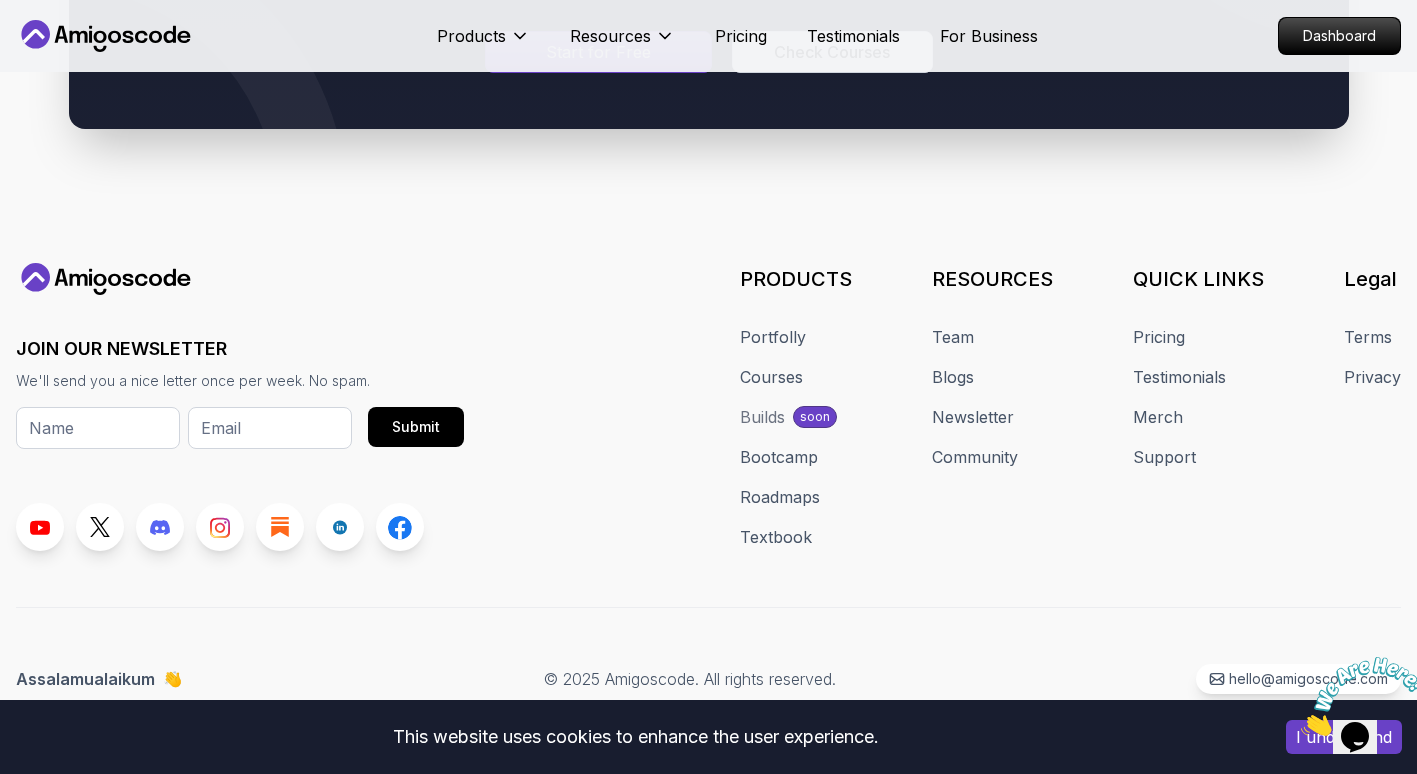 scroll, scrollTop: 6149, scrollLeft: 0, axis: vertical 